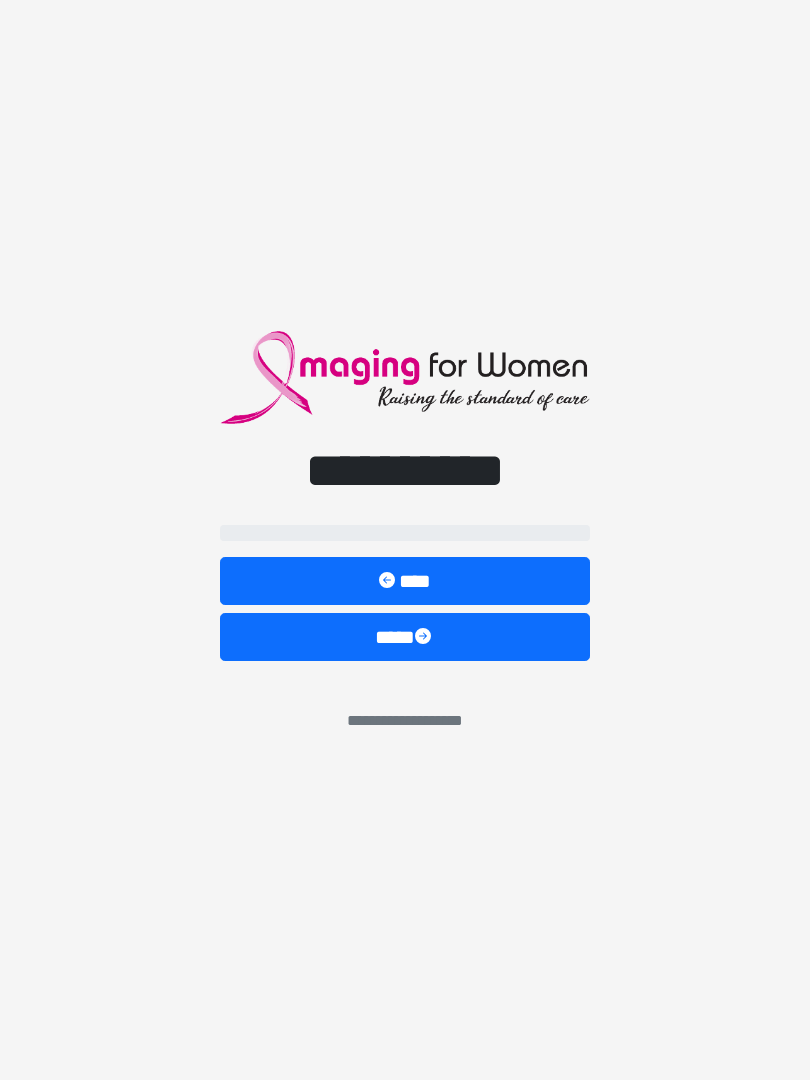 scroll, scrollTop: 0, scrollLeft: 0, axis: both 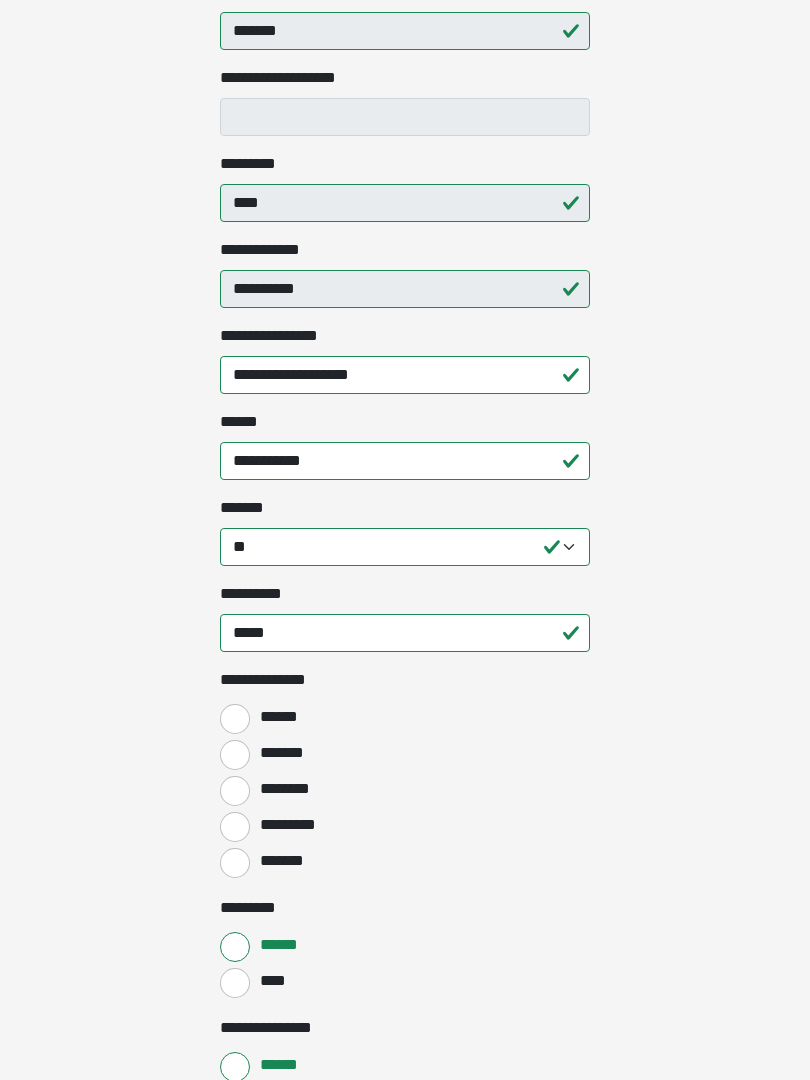 click on "*******" at bounding box center (235, 755) 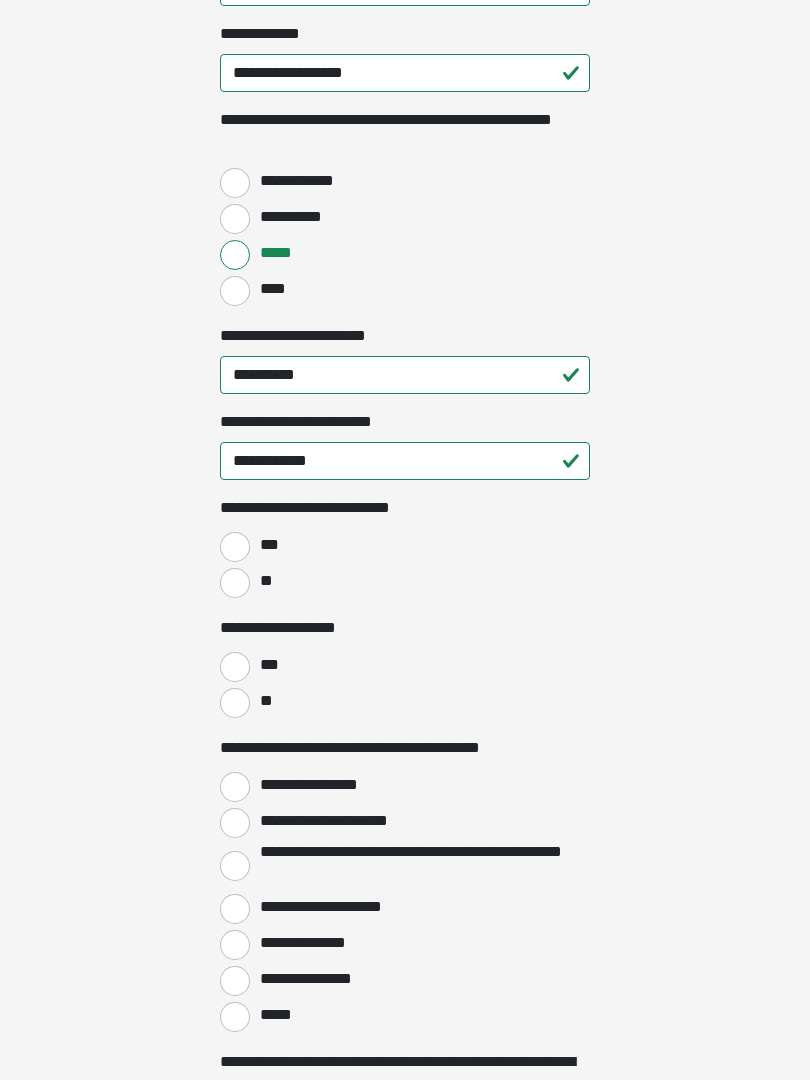 scroll, scrollTop: 2668, scrollLeft: 0, axis: vertical 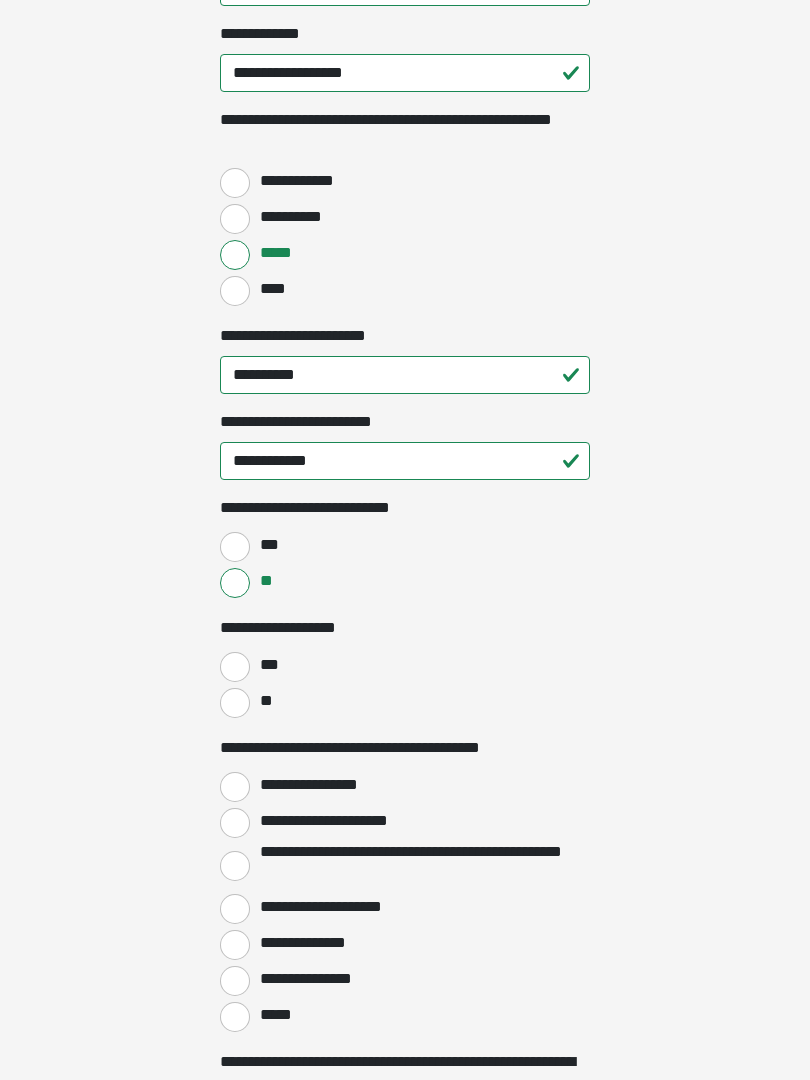 click on "**" at bounding box center [235, 703] 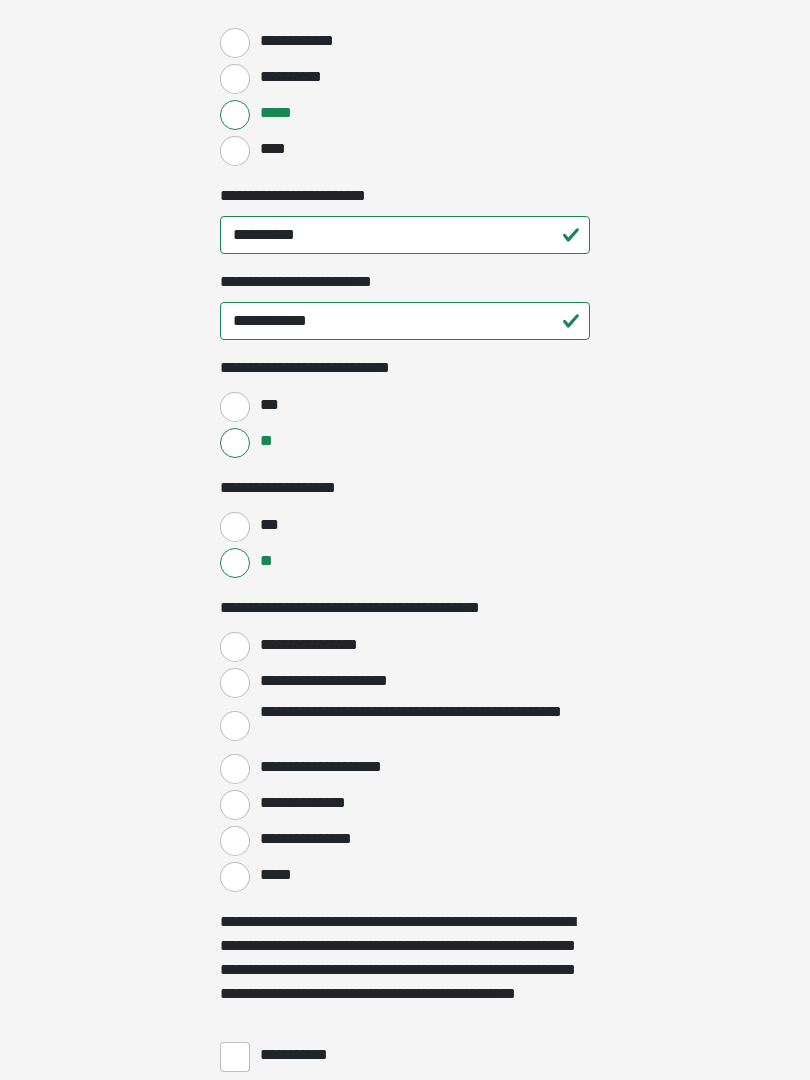scroll, scrollTop: 2807, scrollLeft: 0, axis: vertical 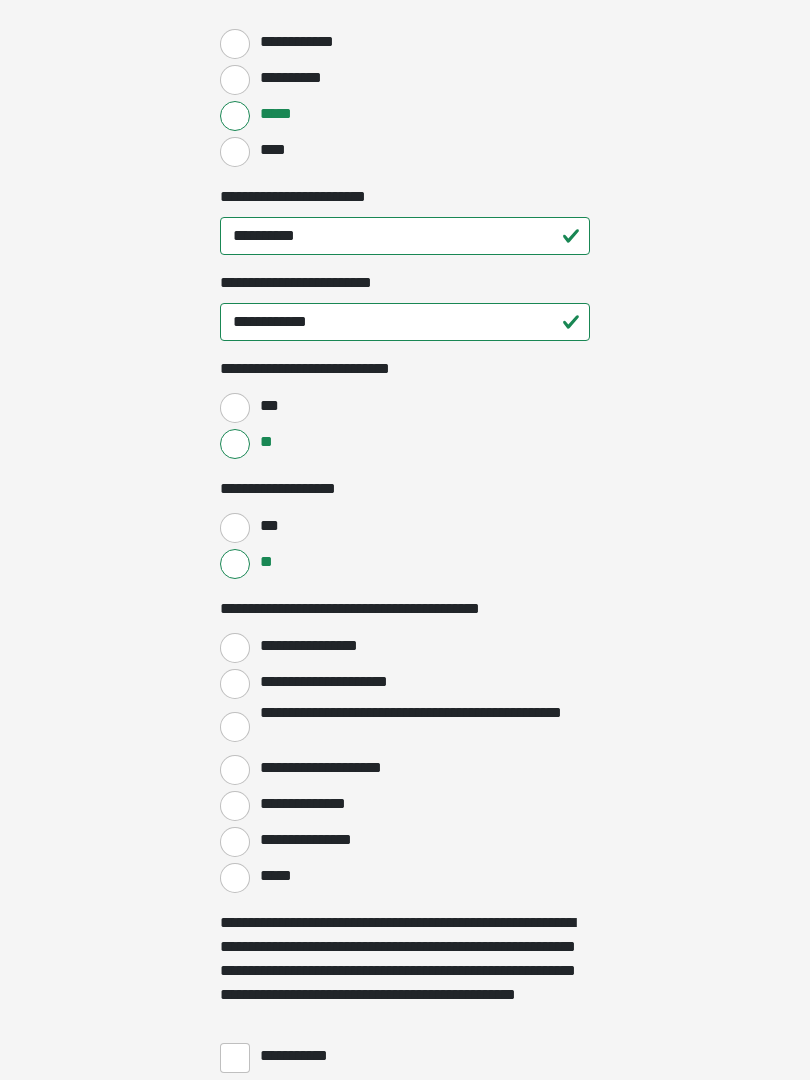 click on "**********" at bounding box center [235, 648] 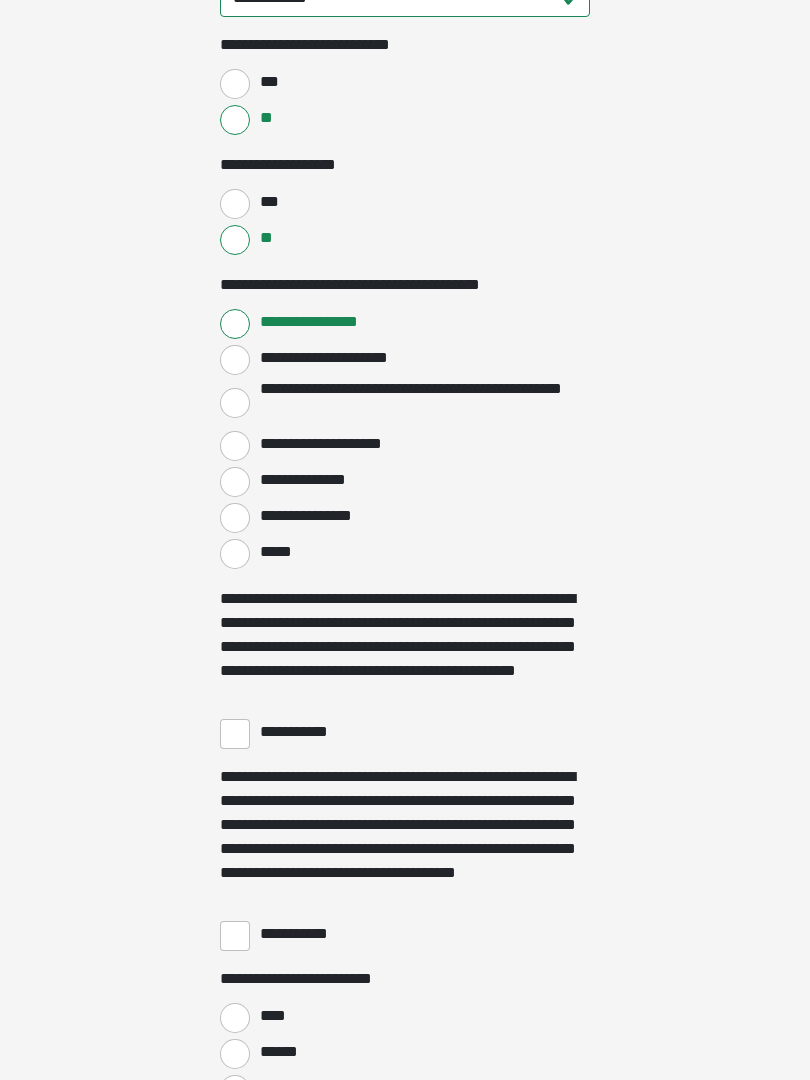 scroll, scrollTop: 3131, scrollLeft: 0, axis: vertical 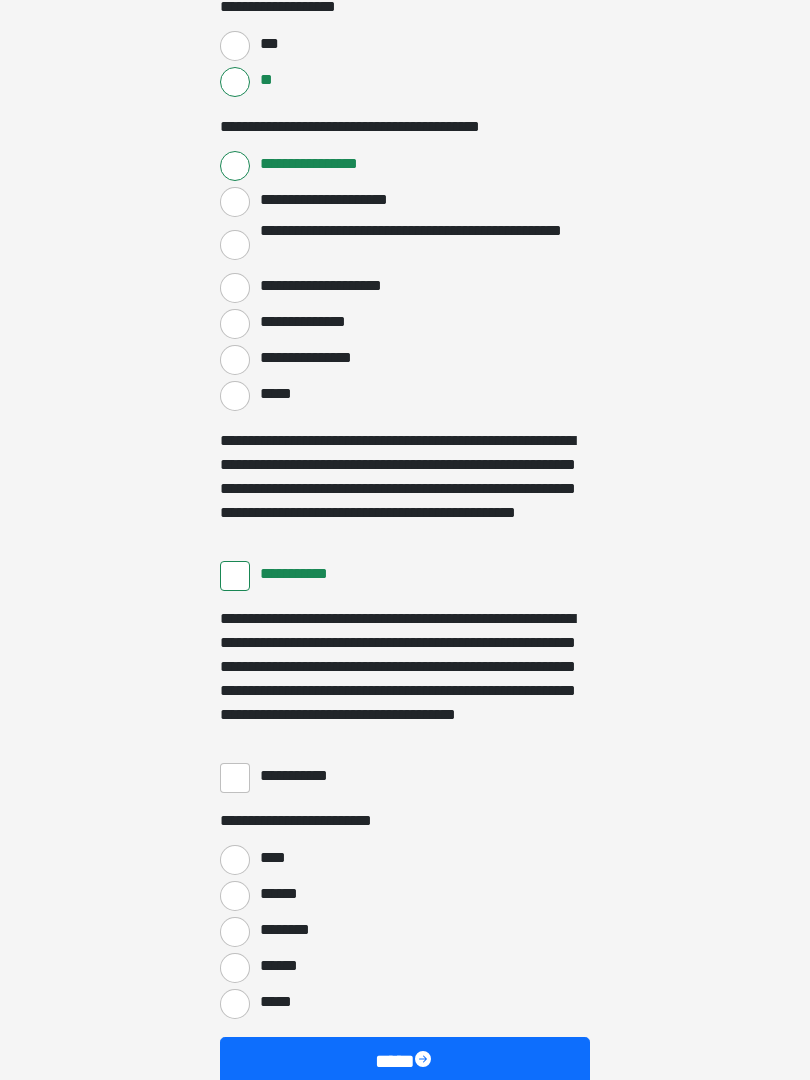 click on "**********" at bounding box center [235, 778] 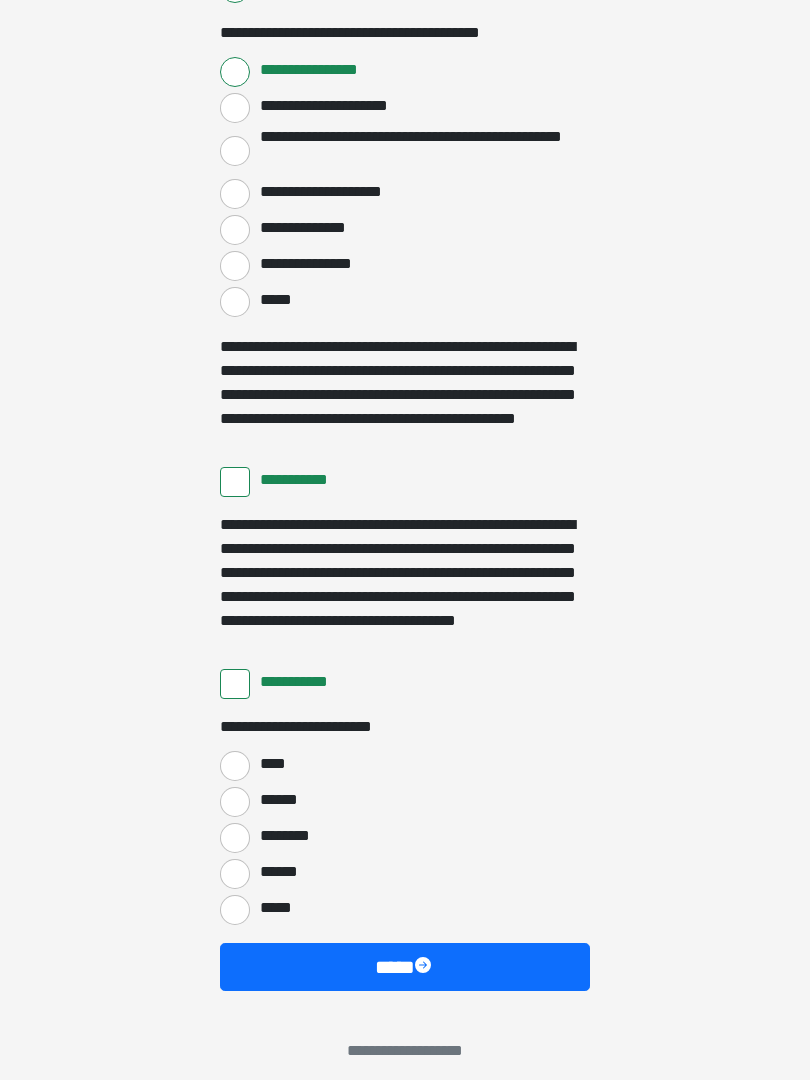 scroll, scrollTop: 3383, scrollLeft: 0, axis: vertical 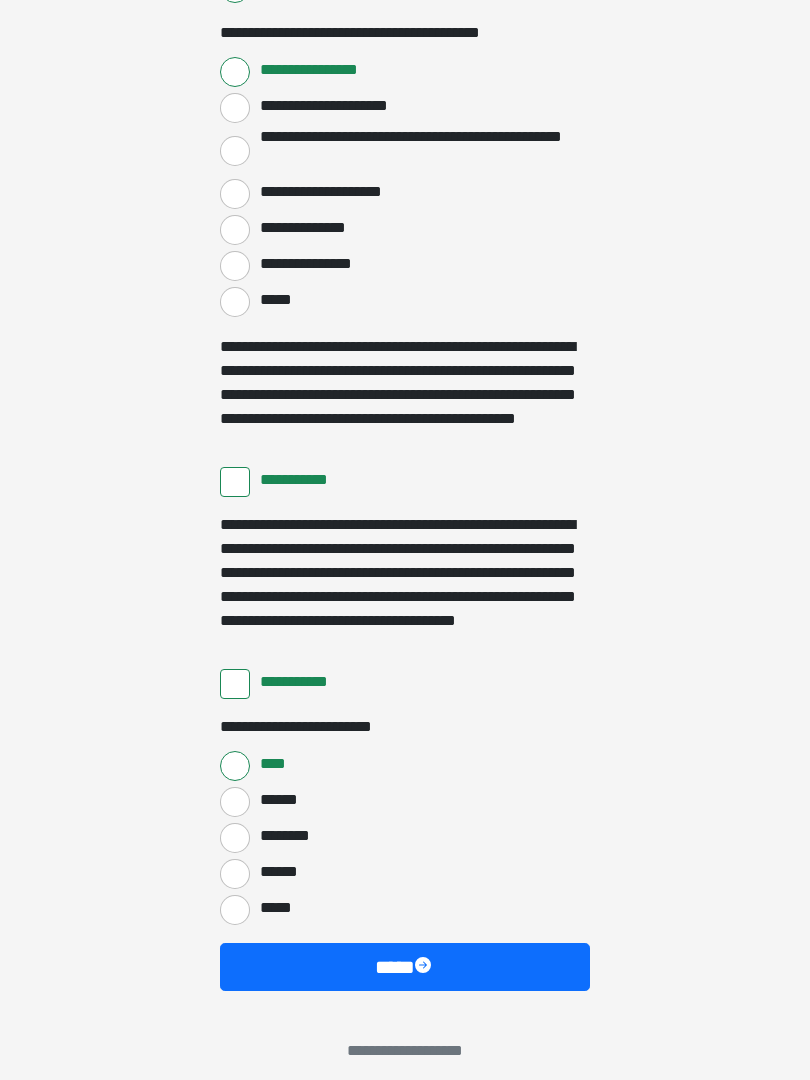 click on "****" at bounding box center [405, 967] 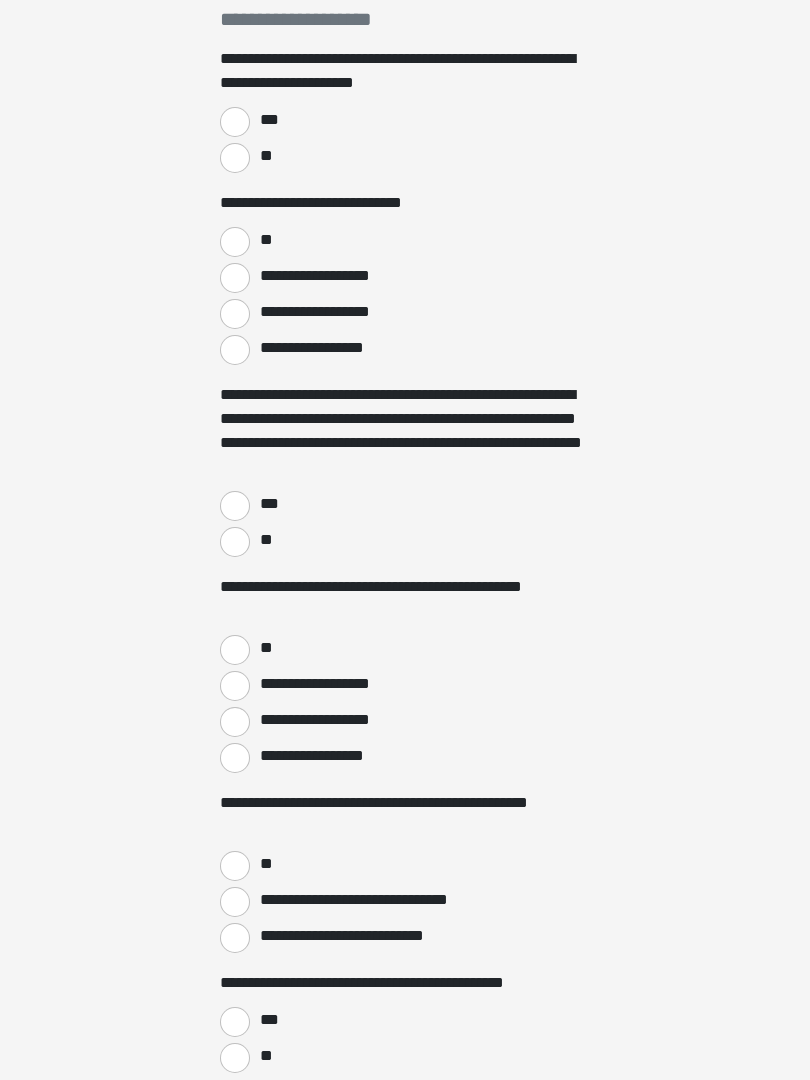 scroll, scrollTop: 0, scrollLeft: 0, axis: both 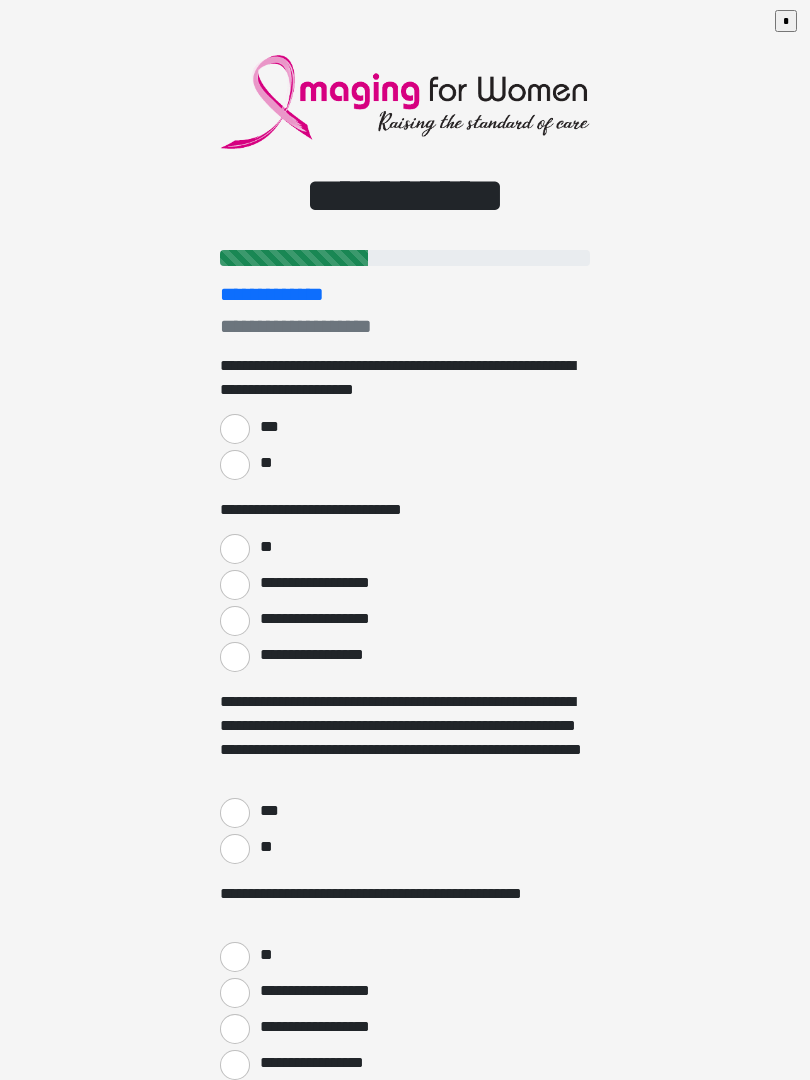 click on "***" at bounding box center (235, 429) 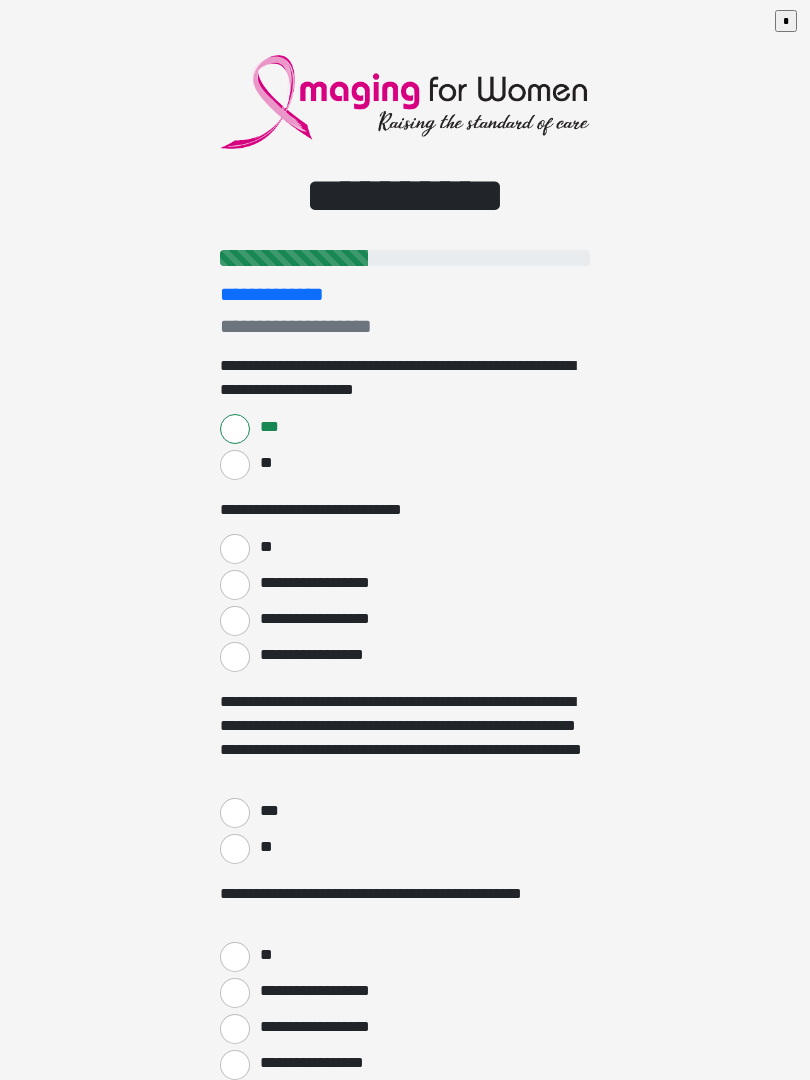 click on "**" at bounding box center [235, 549] 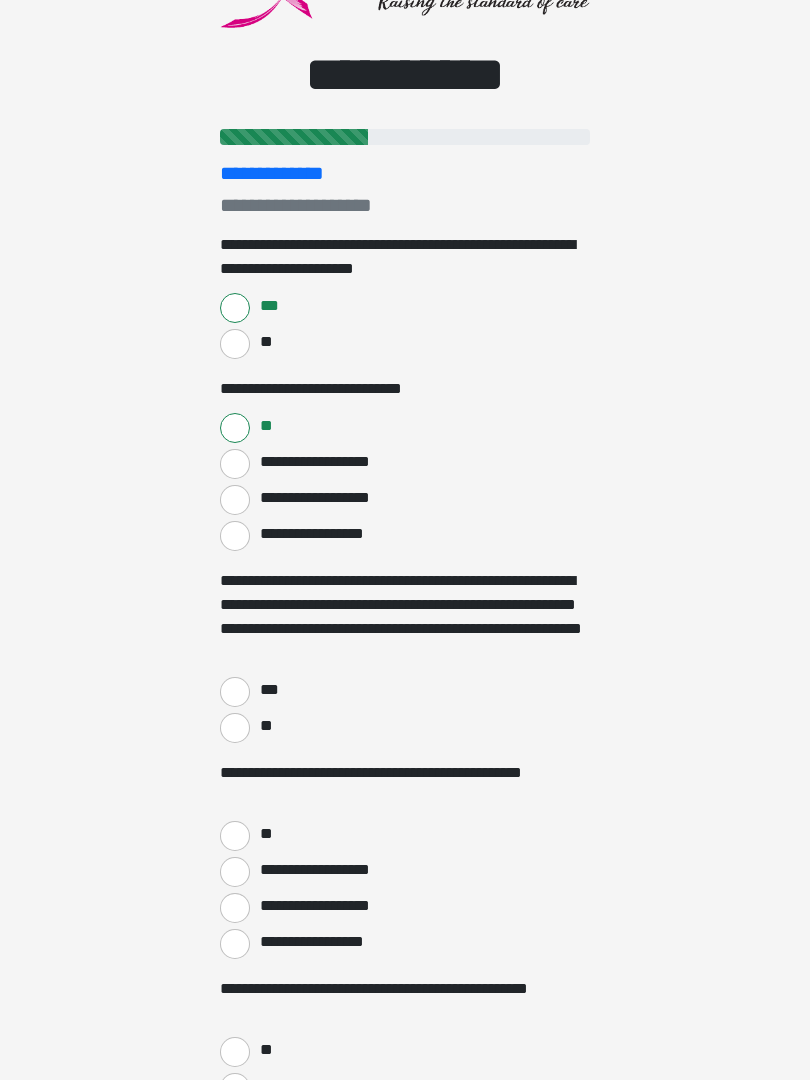 scroll, scrollTop: 122, scrollLeft: 0, axis: vertical 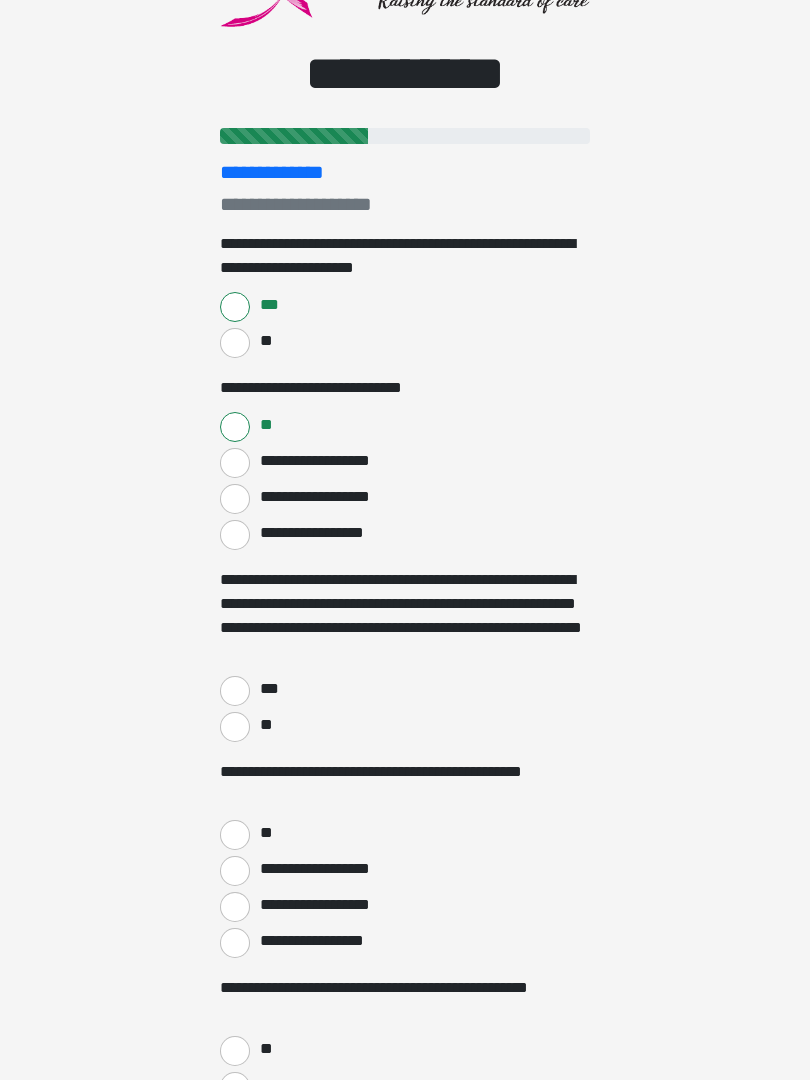 click on "***" at bounding box center (268, 689) 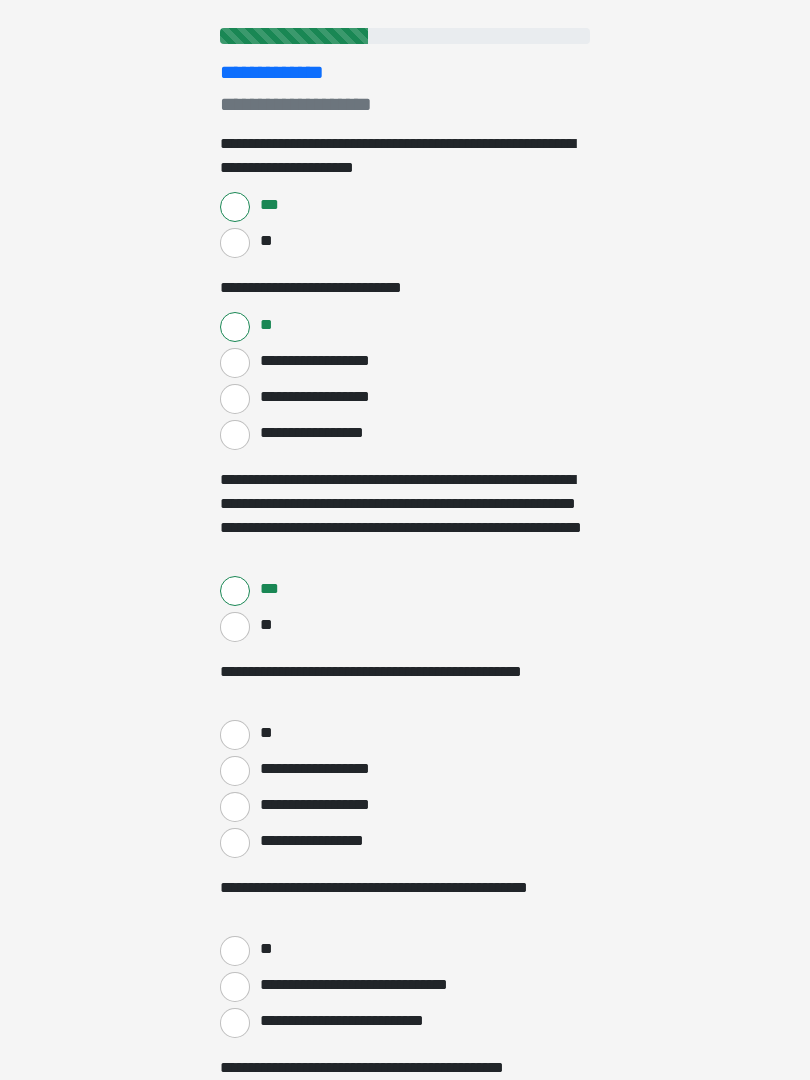 scroll, scrollTop: 223, scrollLeft: 0, axis: vertical 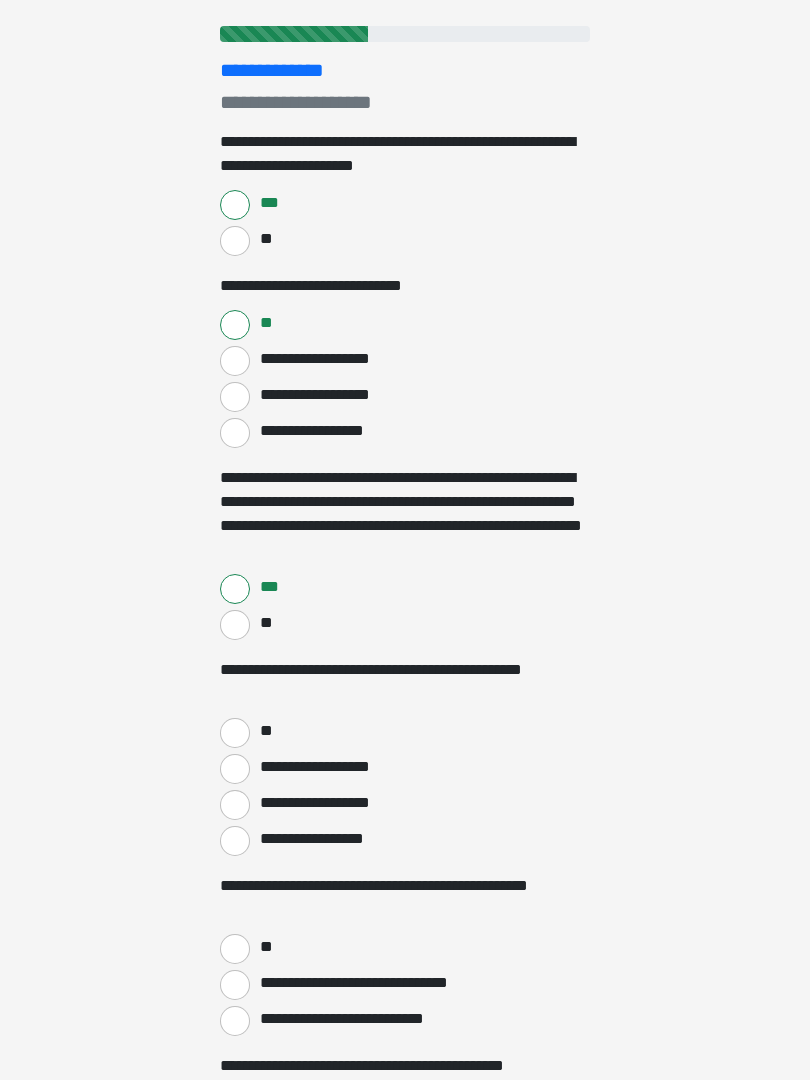 click on "**" at bounding box center (235, 733) 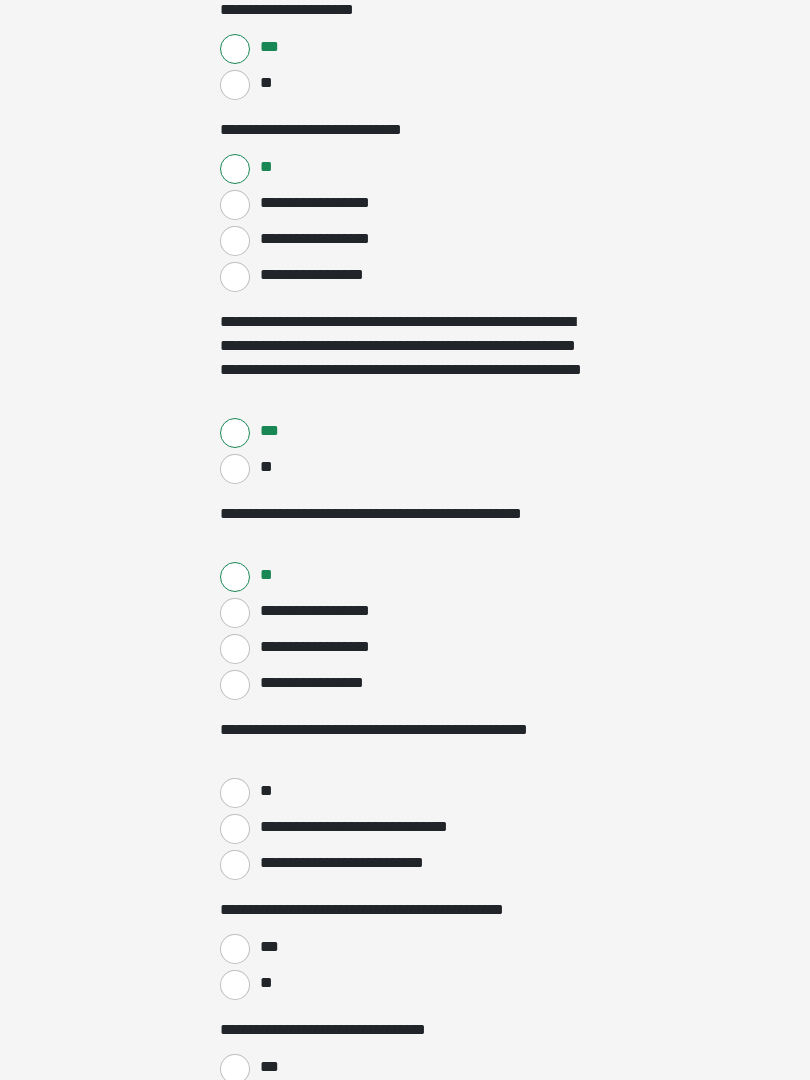 scroll, scrollTop: 382, scrollLeft: 0, axis: vertical 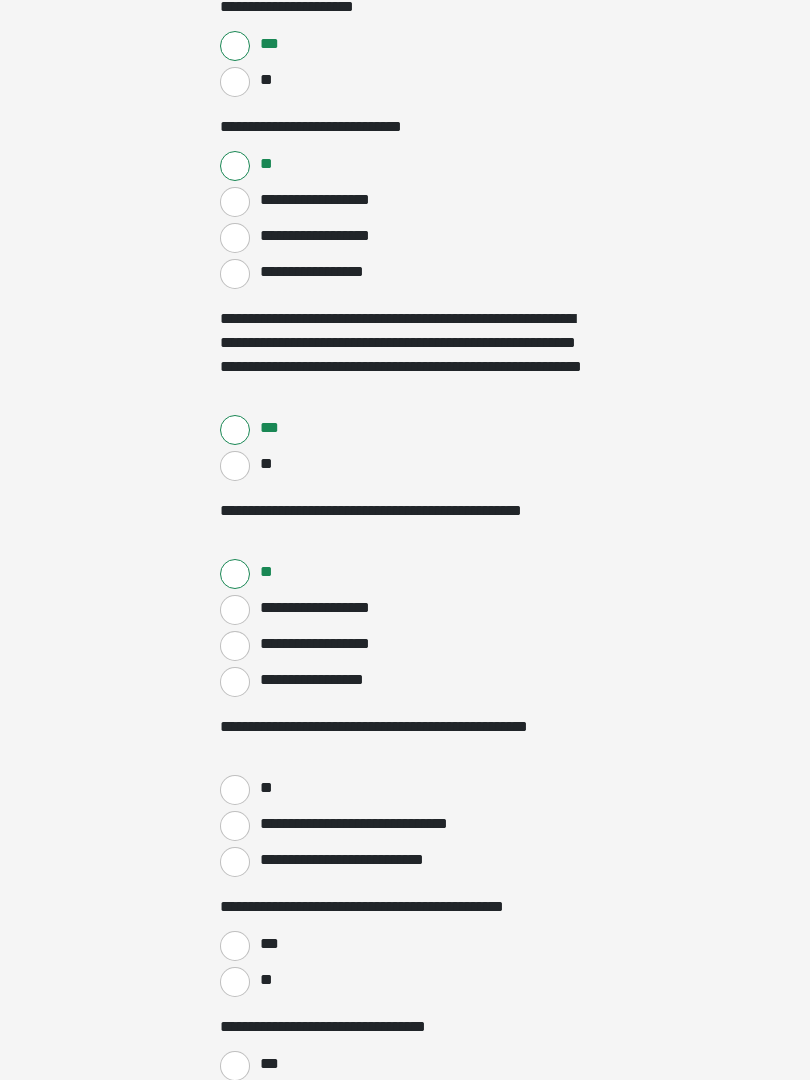 click on "**" at bounding box center (235, 791) 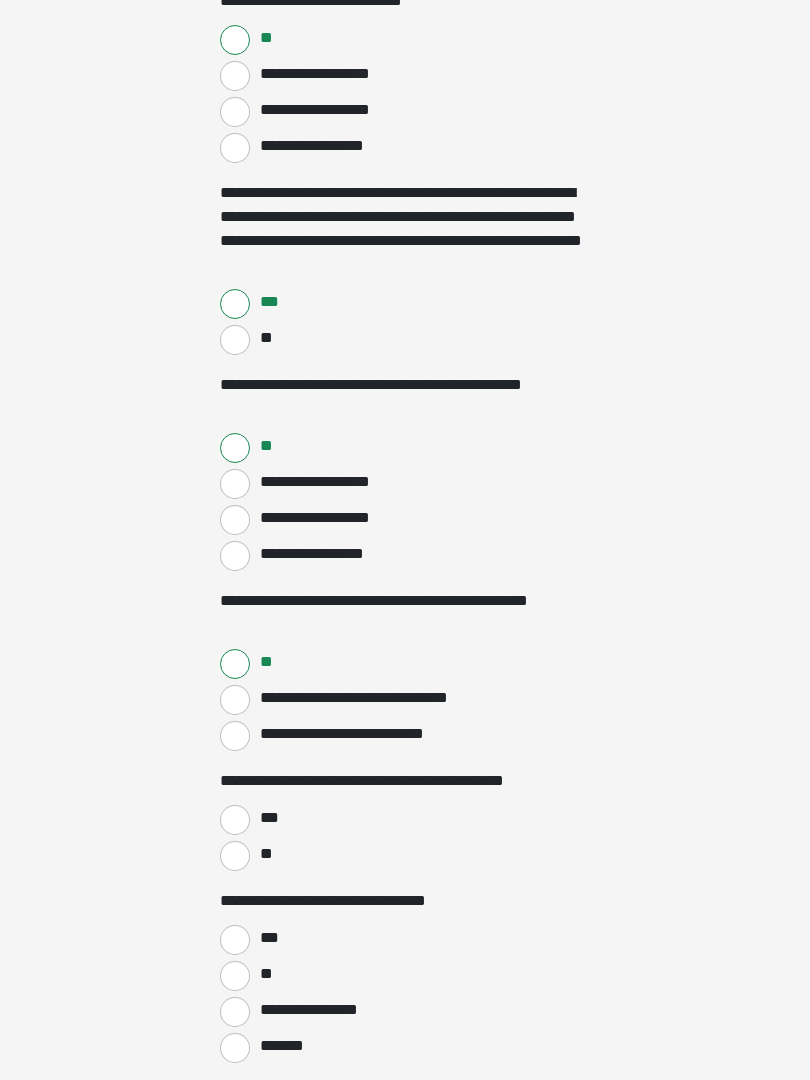scroll, scrollTop: 512, scrollLeft: 0, axis: vertical 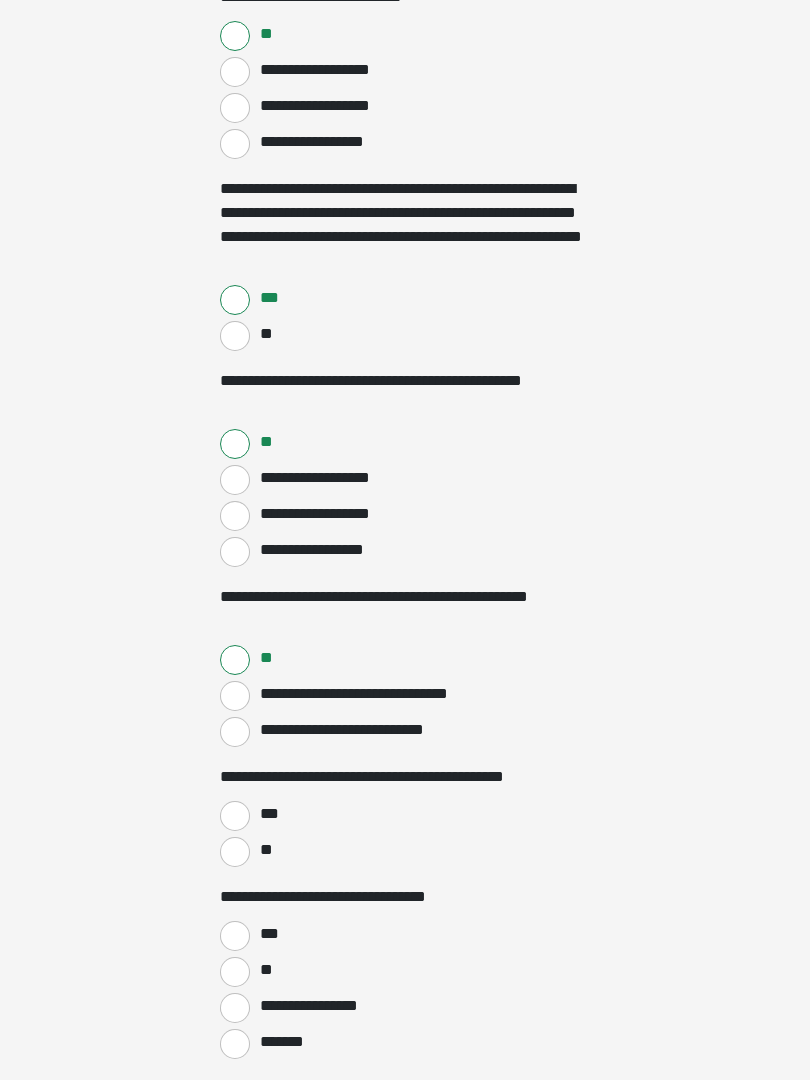 click on "**" at bounding box center (235, 853) 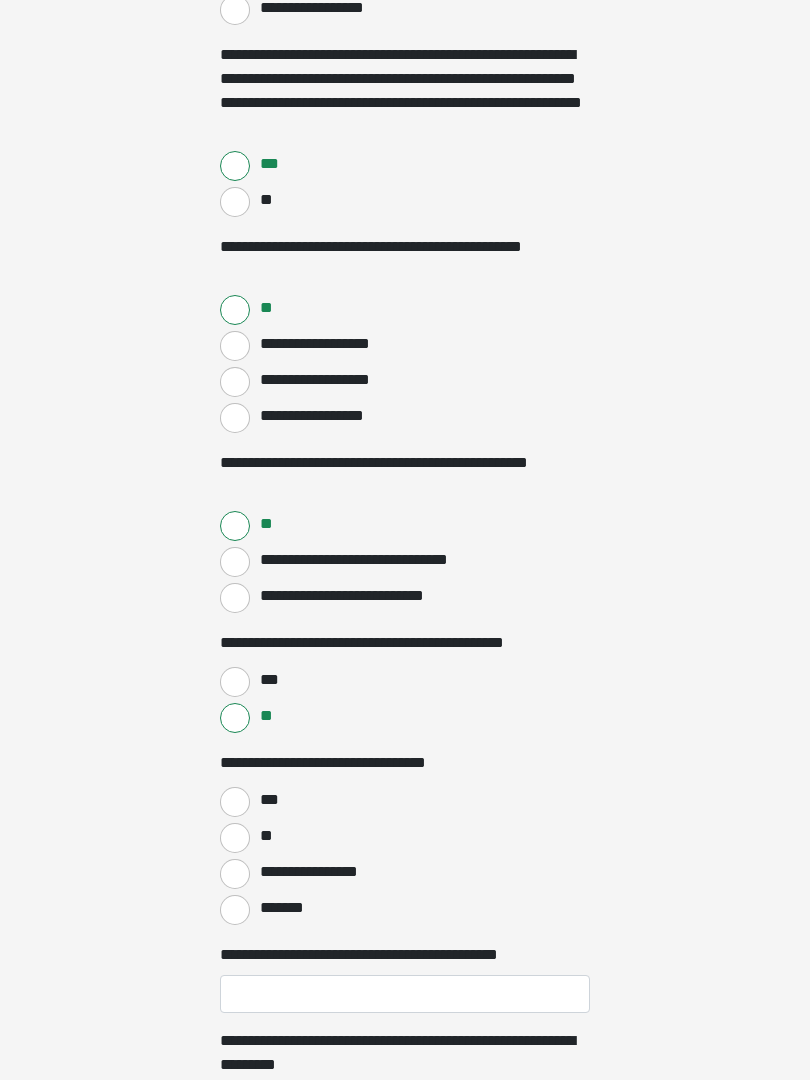 click on "***" at bounding box center (235, 803) 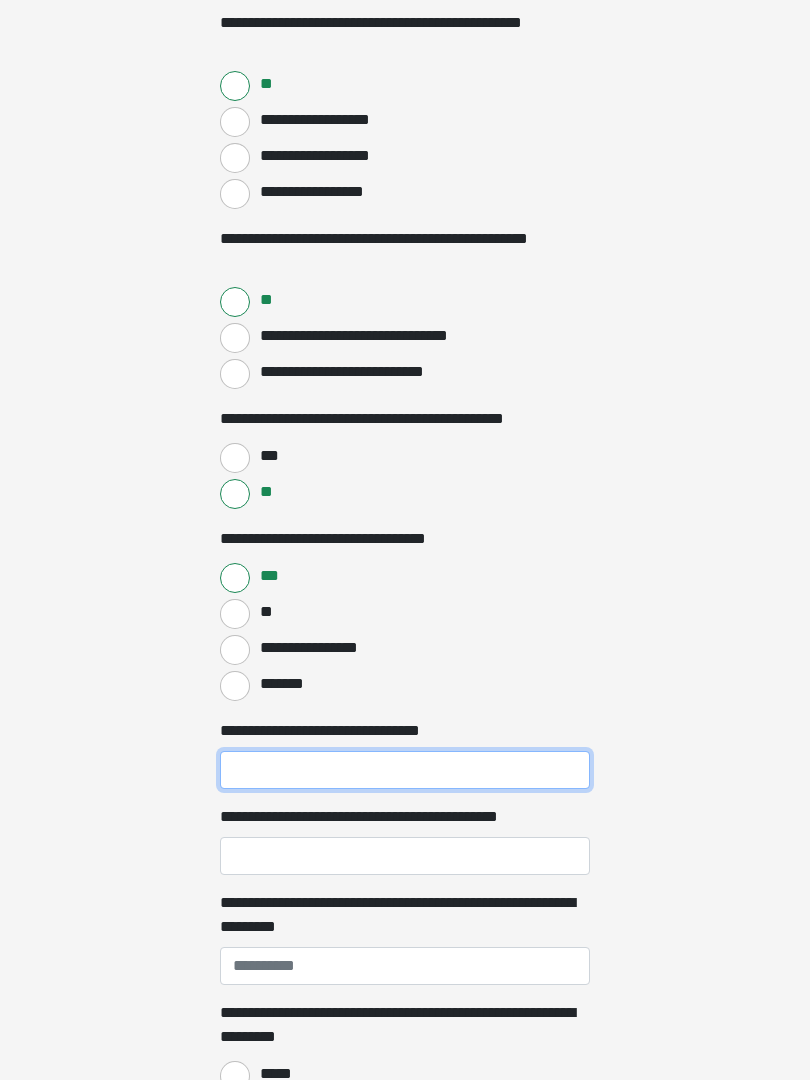 click on "**********" at bounding box center (405, 770) 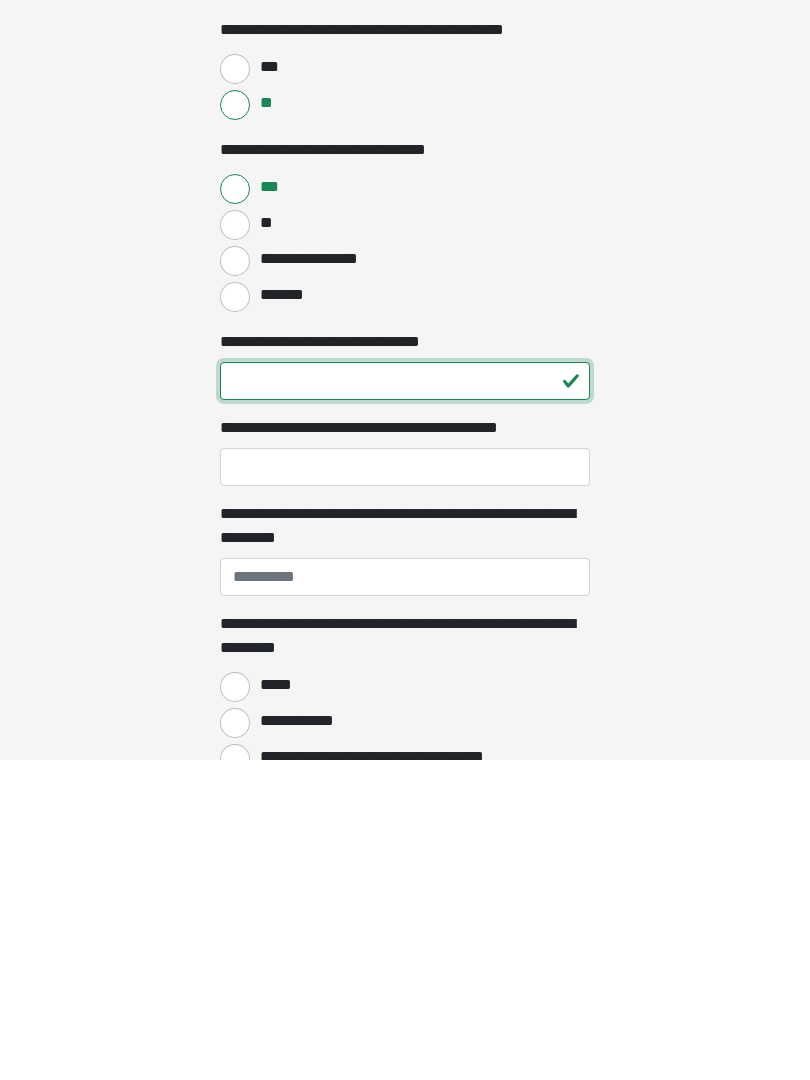 type on "**" 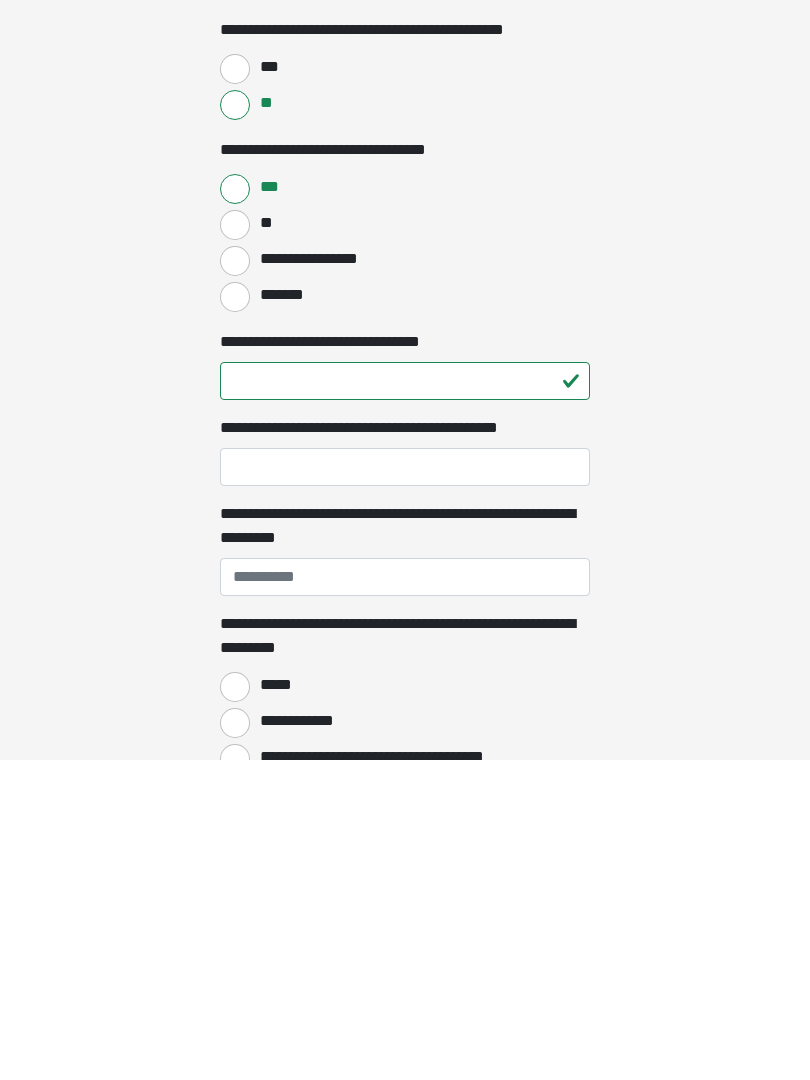 click on "**********" at bounding box center [405, 787] 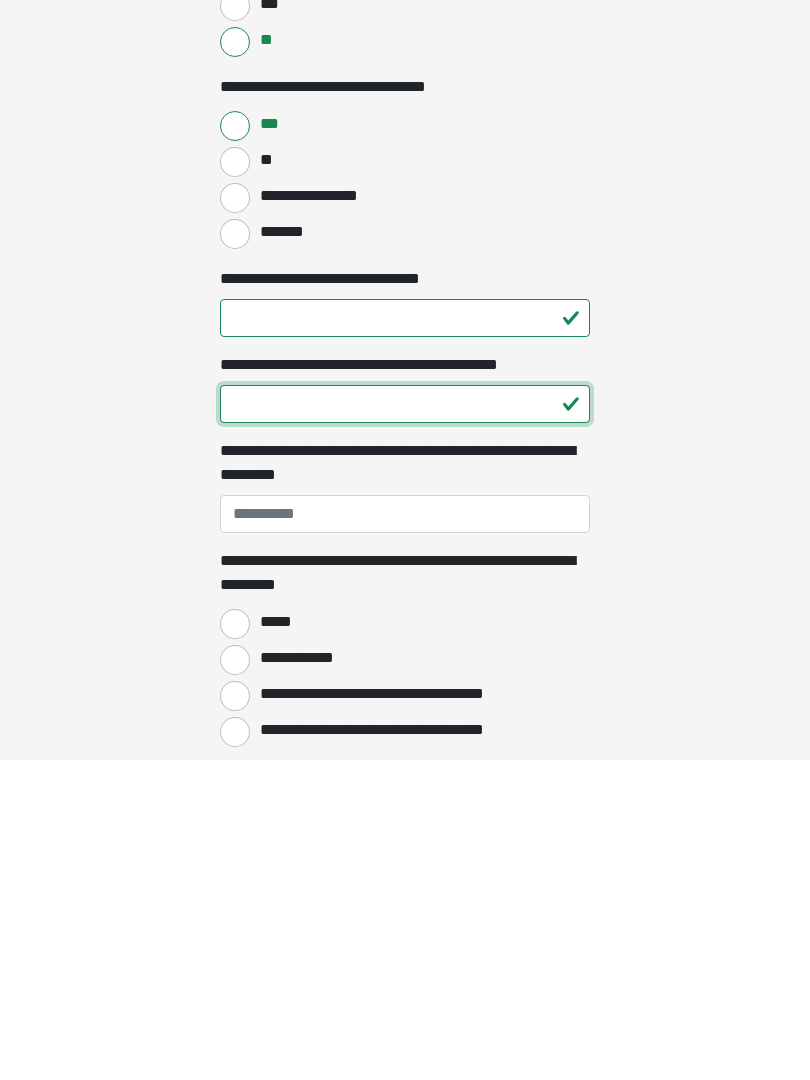 scroll, scrollTop: 1027, scrollLeft: 0, axis: vertical 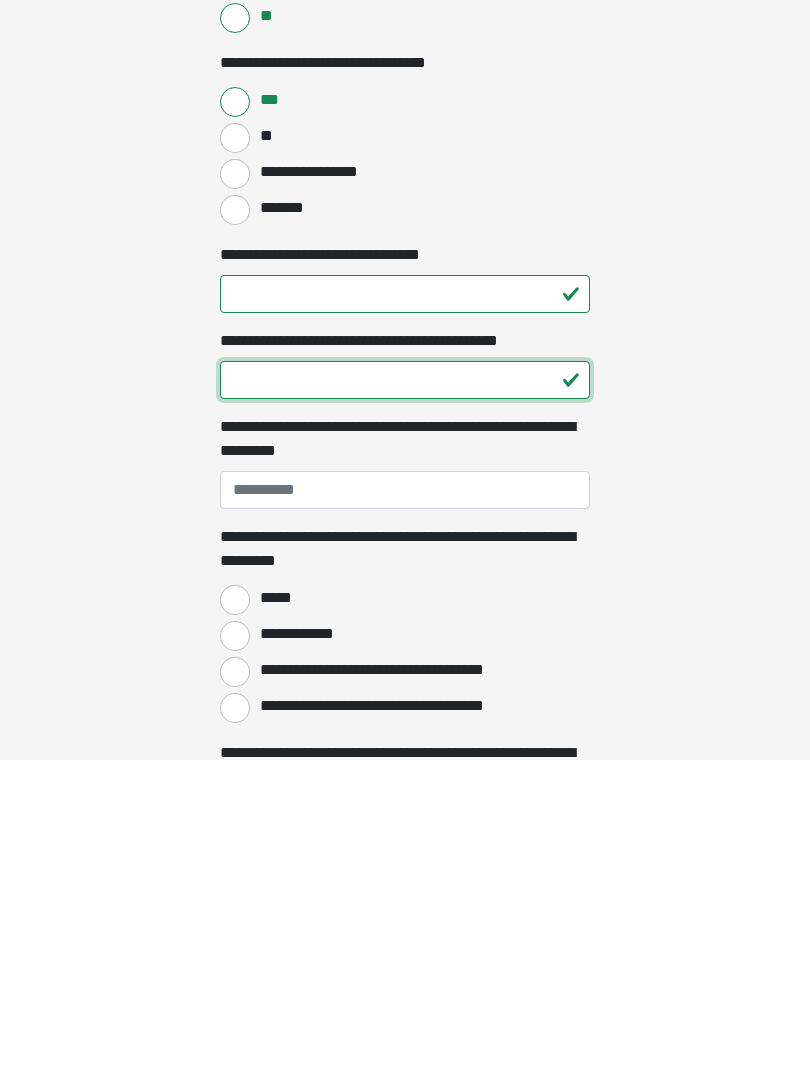 type on "**" 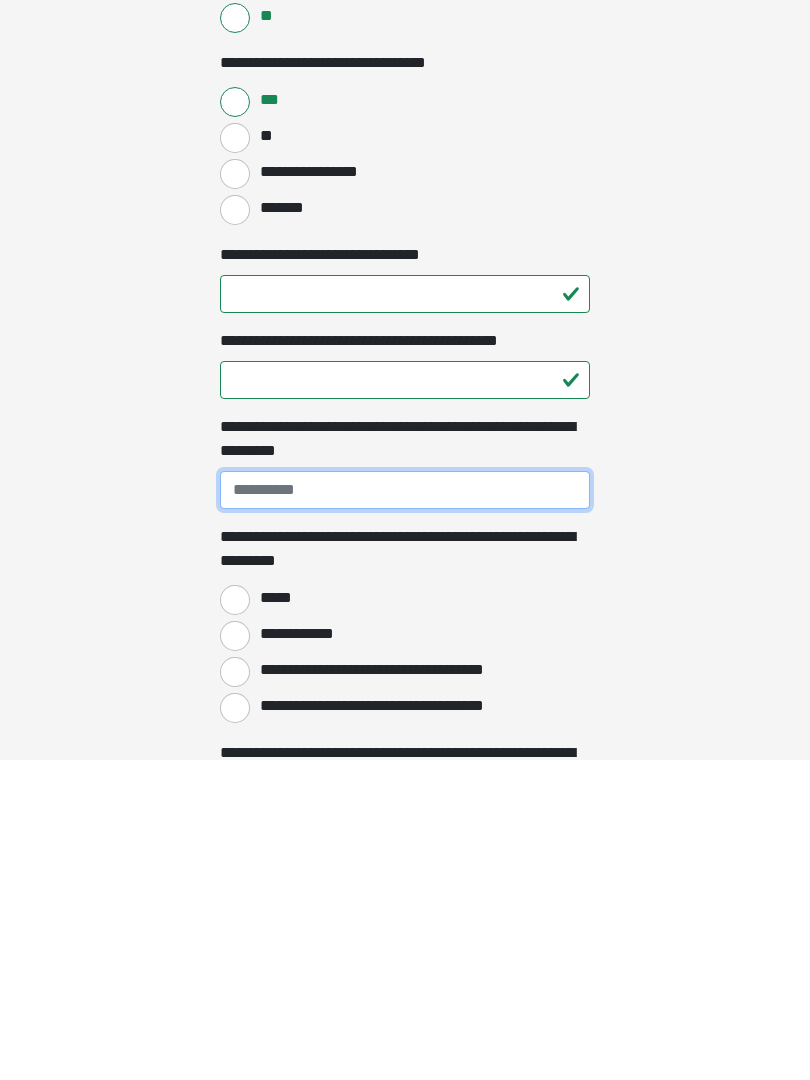 click on "**********" at bounding box center [405, 810] 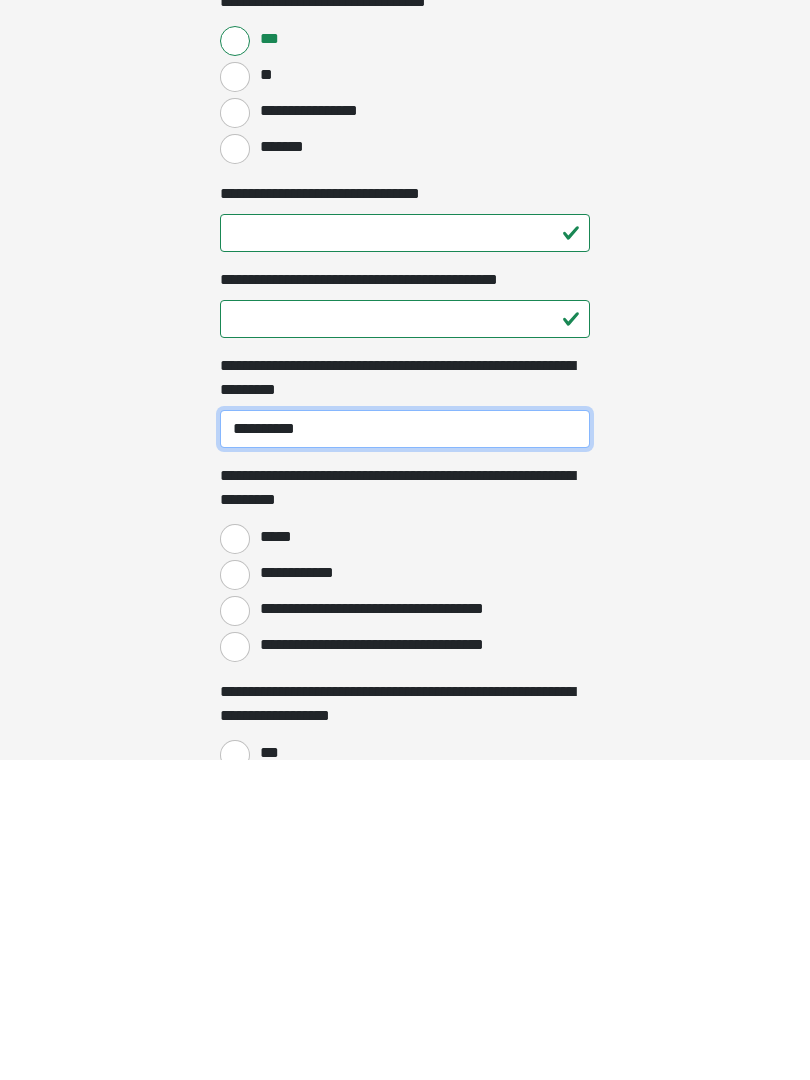 scroll, scrollTop: 1091, scrollLeft: 0, axis: vertical 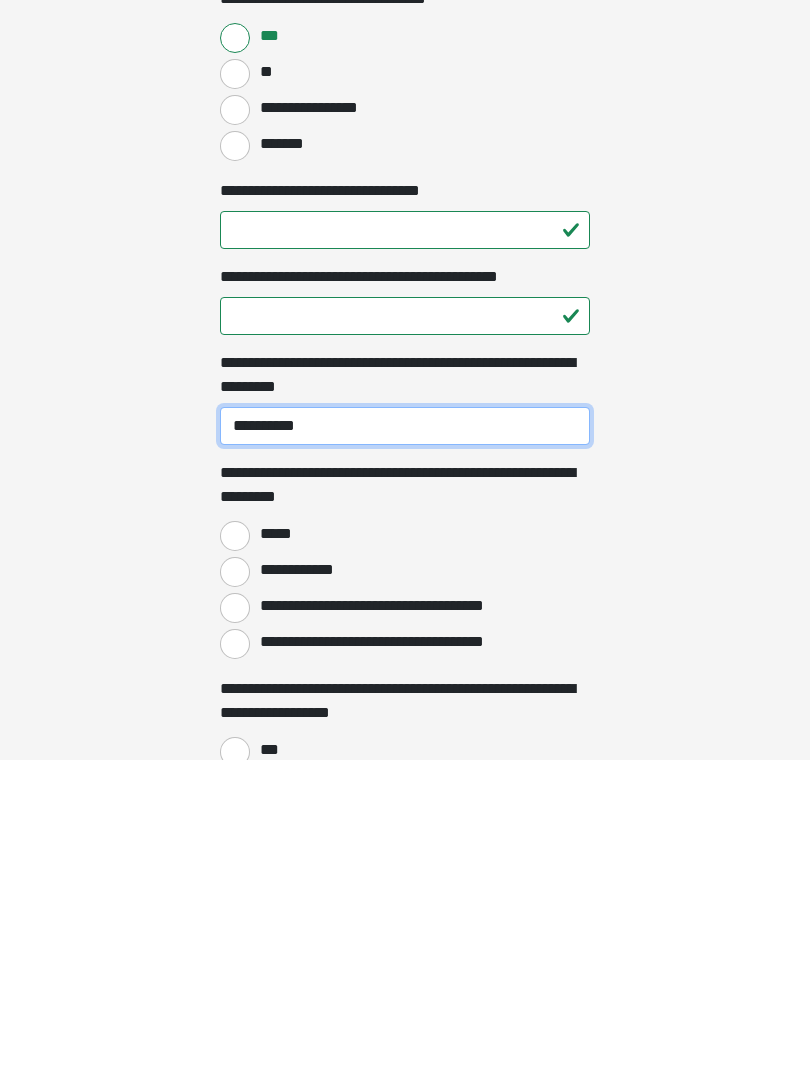 type on "**********" 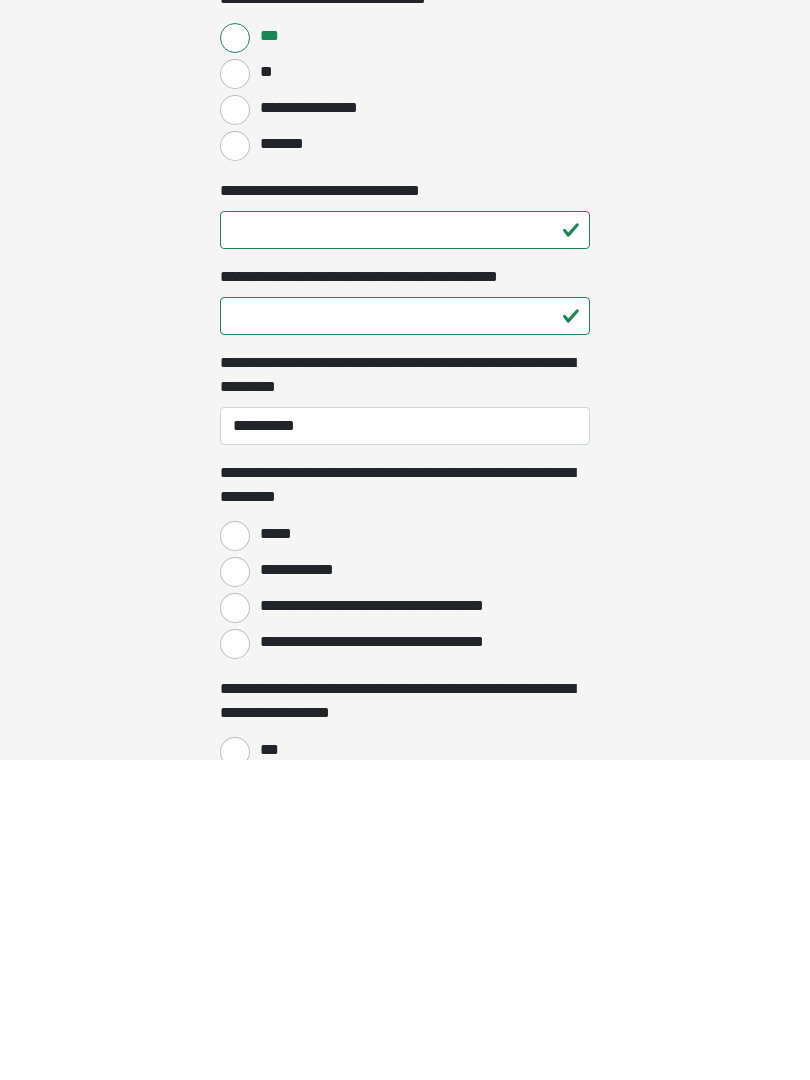 click on "*****" at bounding box center [235, 856] 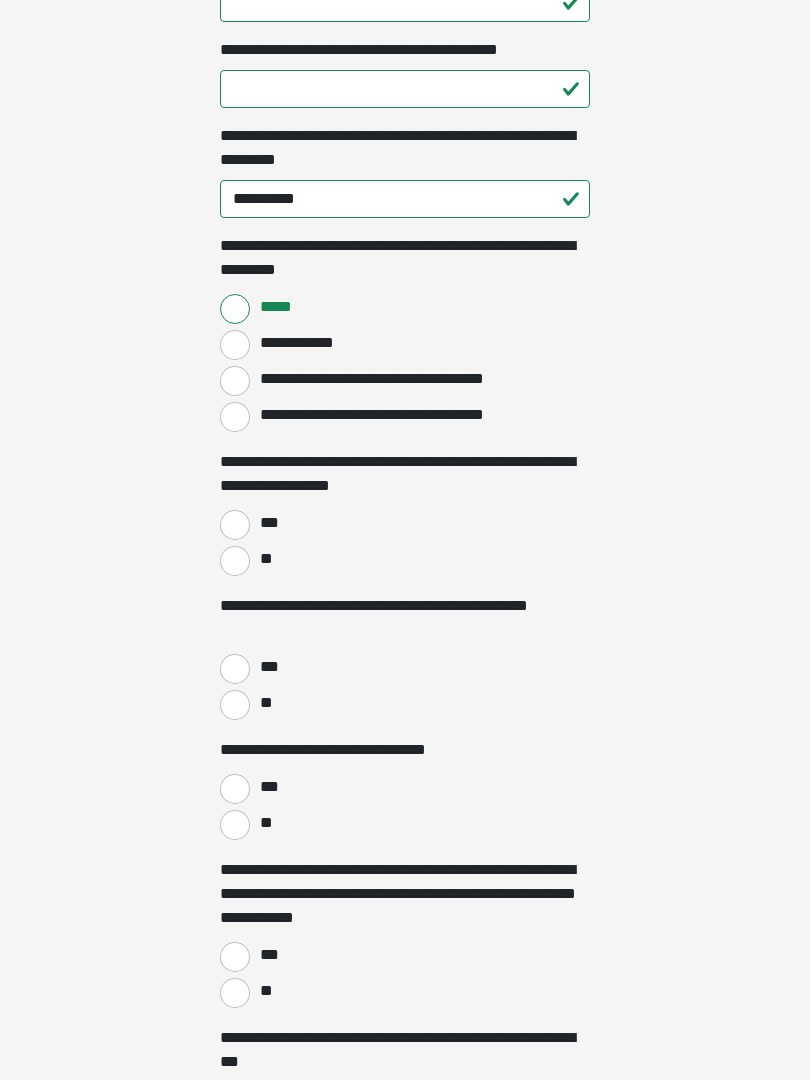 scroll, scrollTop: 1626, scrollLeft: 0, axis: vertical 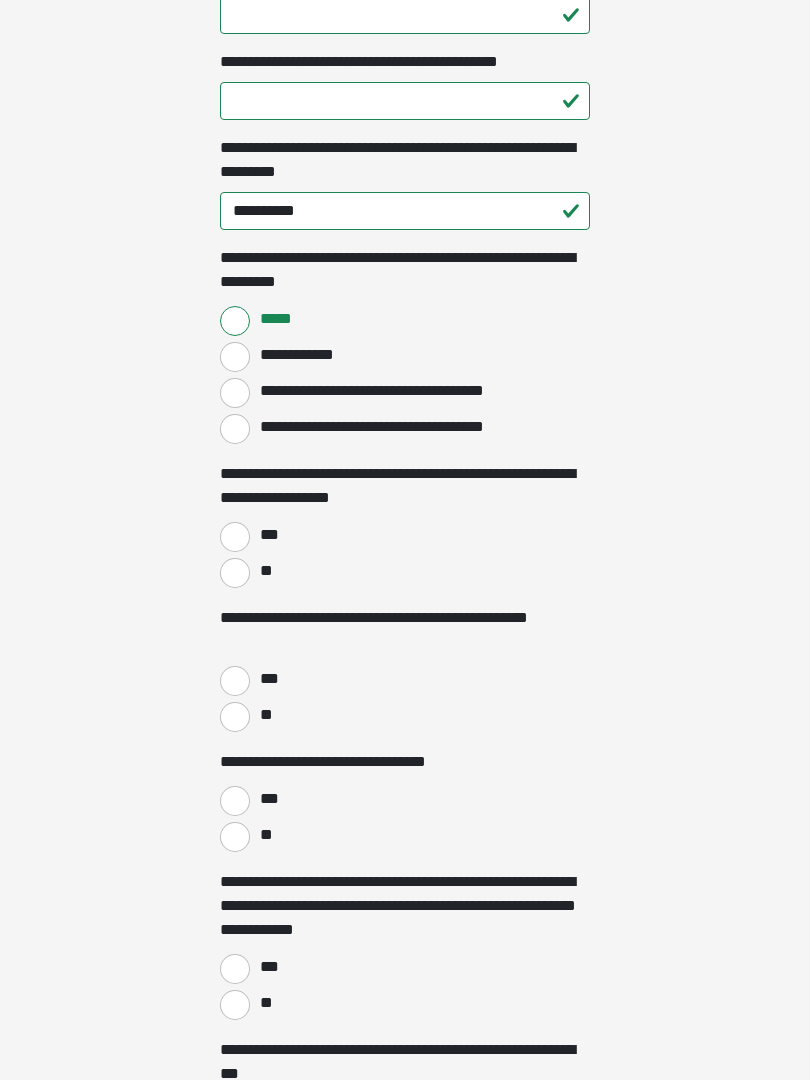 click on "**" at bounding box center [235, 573] 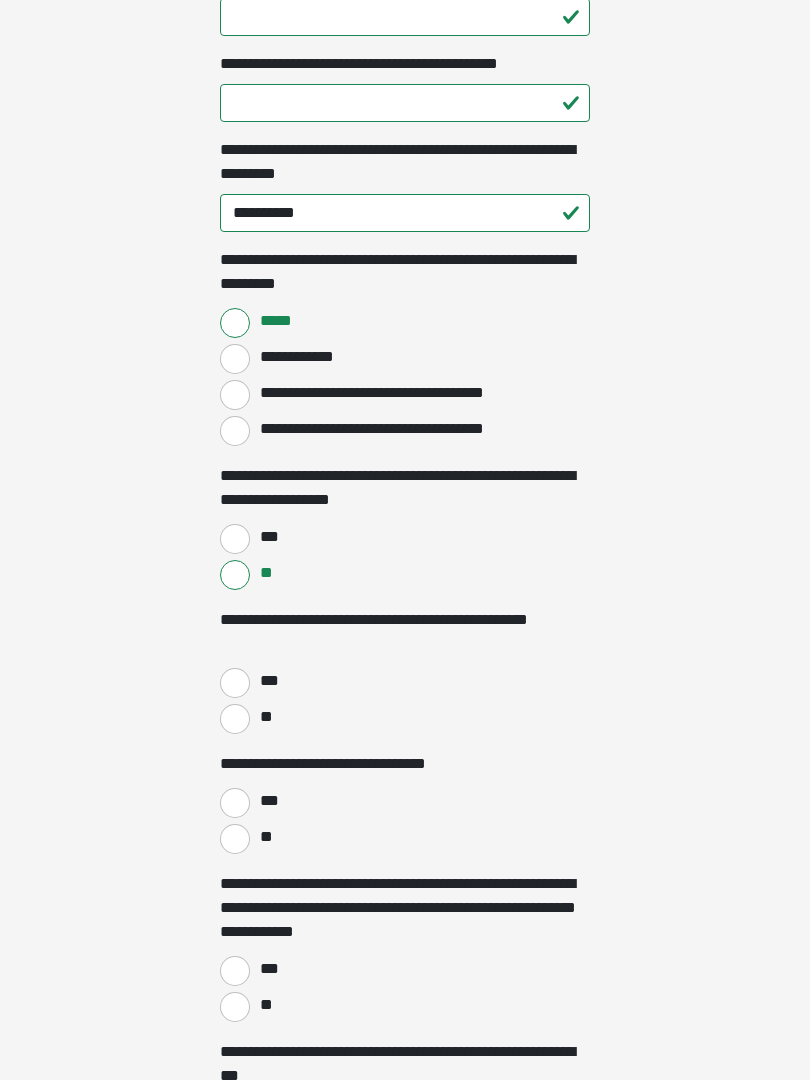 scroll, scrollTop: 1619, scrollLeft: 0, axis: vertical 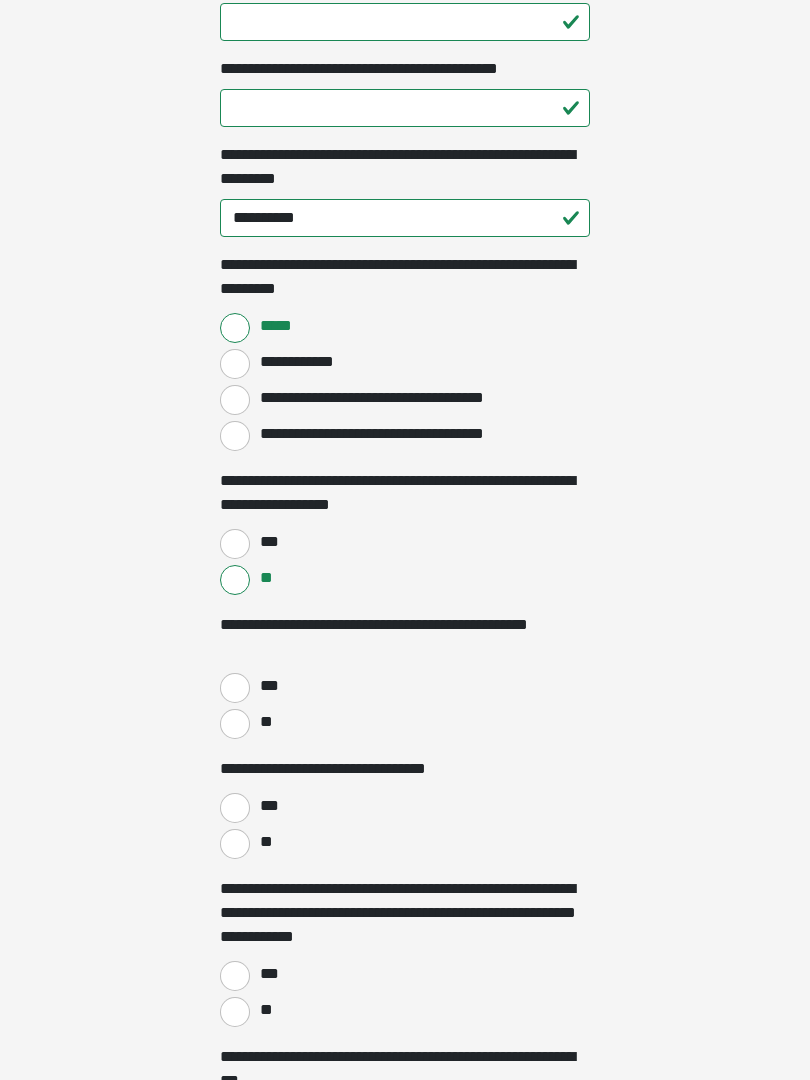 click on "***" at bounding box center [235, 544] 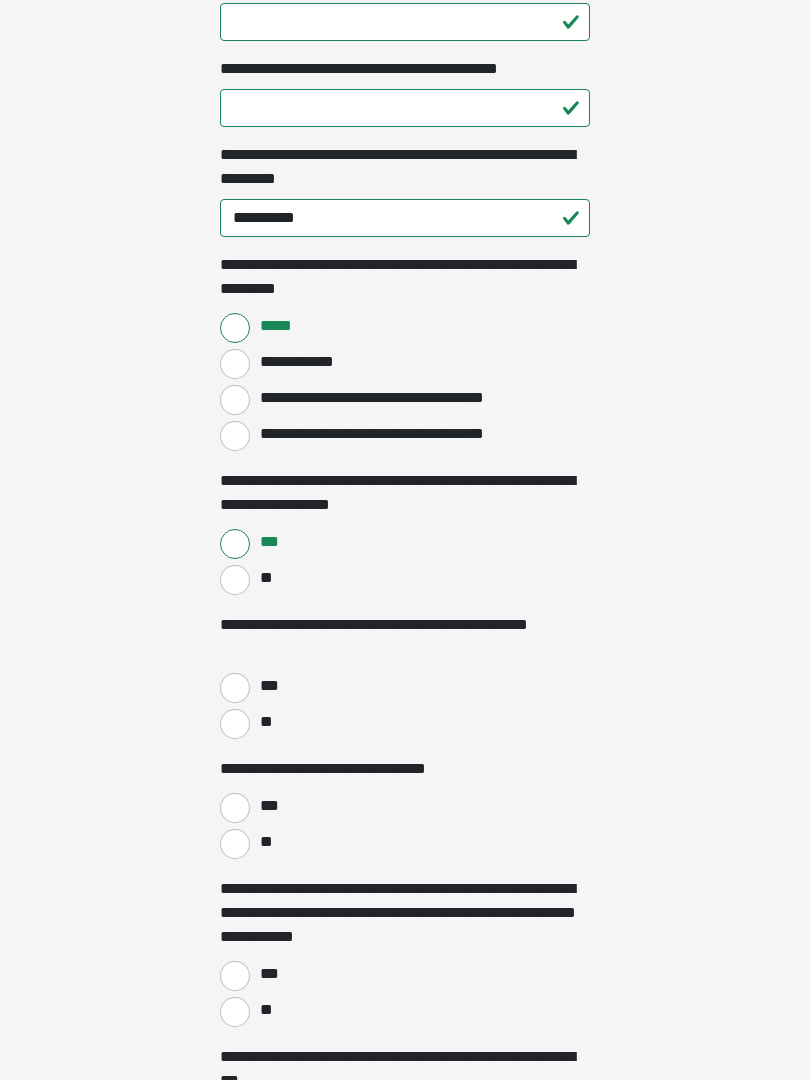 click on "**" at bounding box center [235, 724] 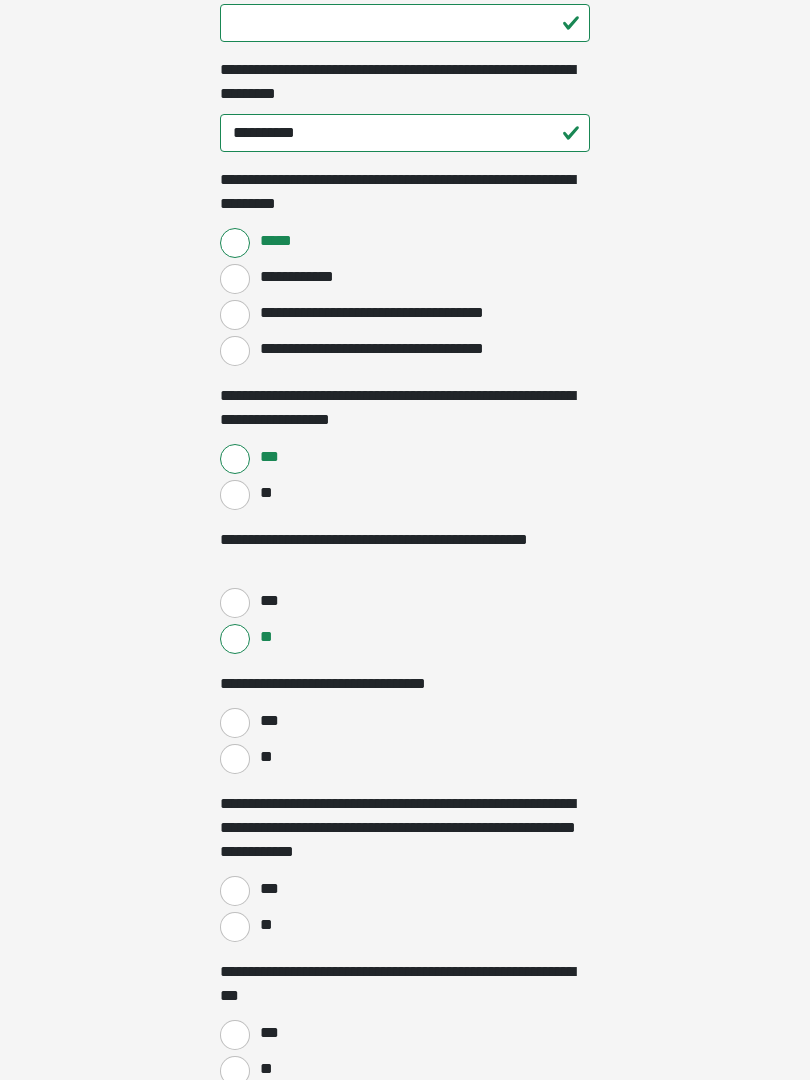 scroll, scrollTop: 1704, scrollLeft: 0, axis: vertical 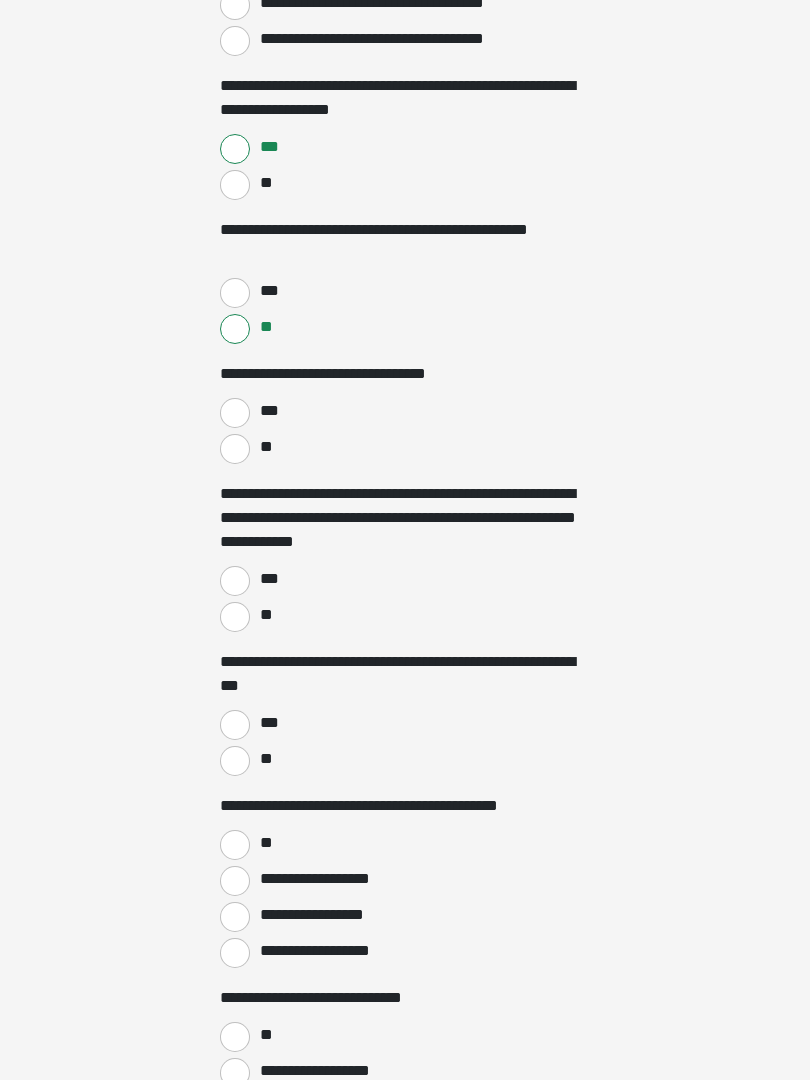 click on "**" at bounding box center (235, 617) 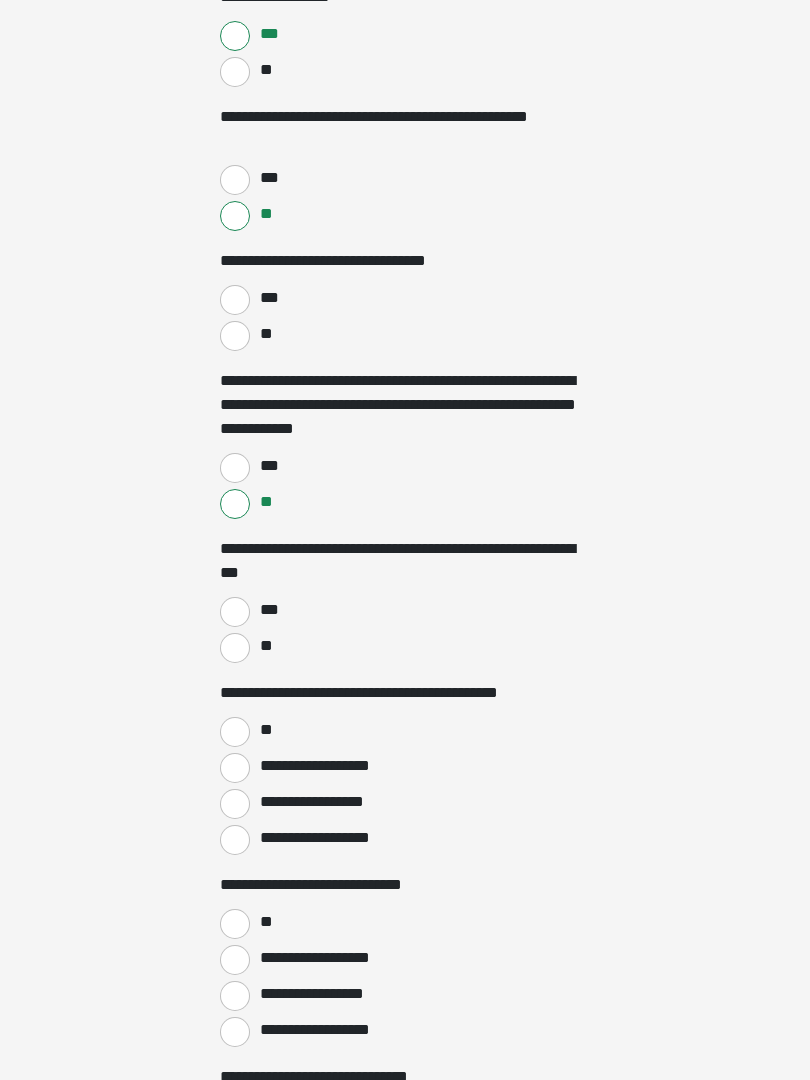 scroll, scrollTop: 2136, scrollLeft: 0, axis: vertical 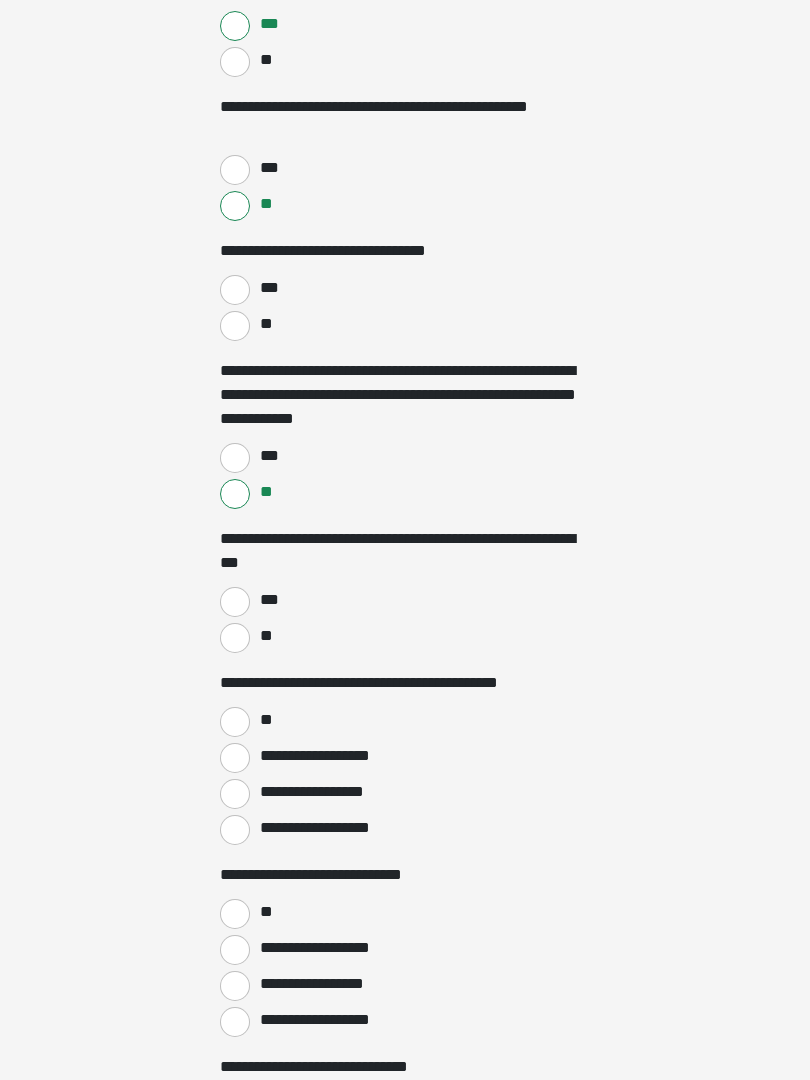 click on "**" at bounding box center (235, 639) 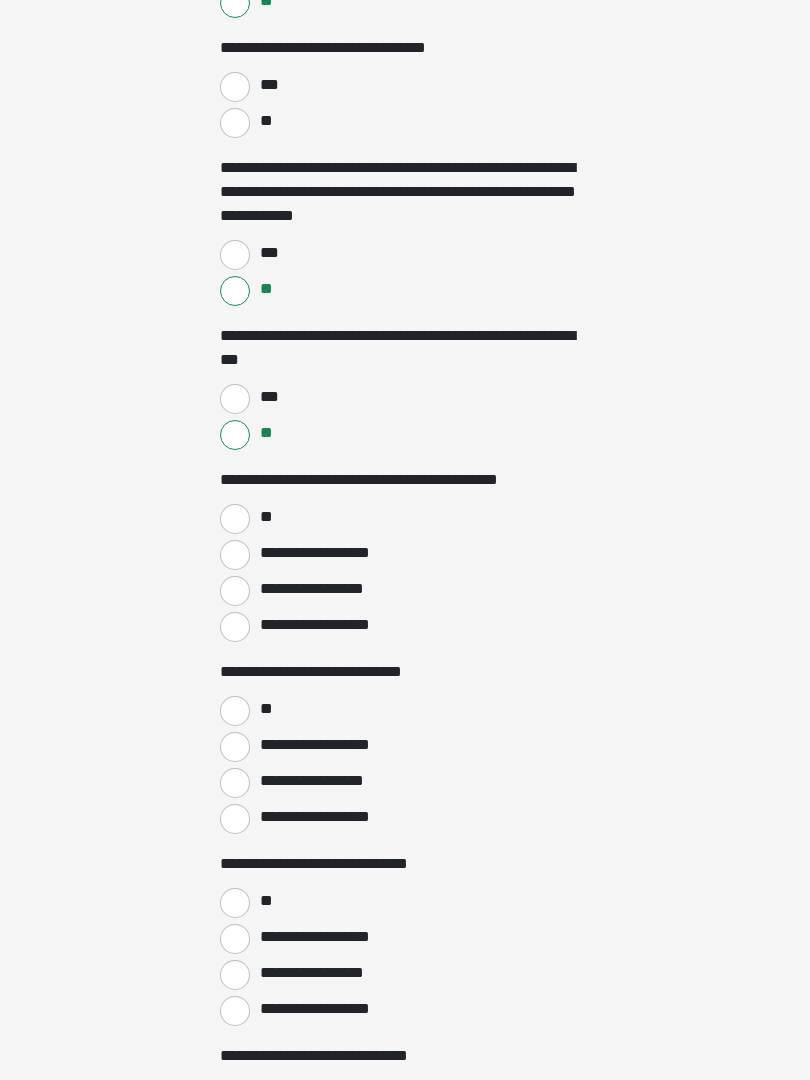 scroll, scrollTop: 2312, scrollLeft: 0, axis: vertical 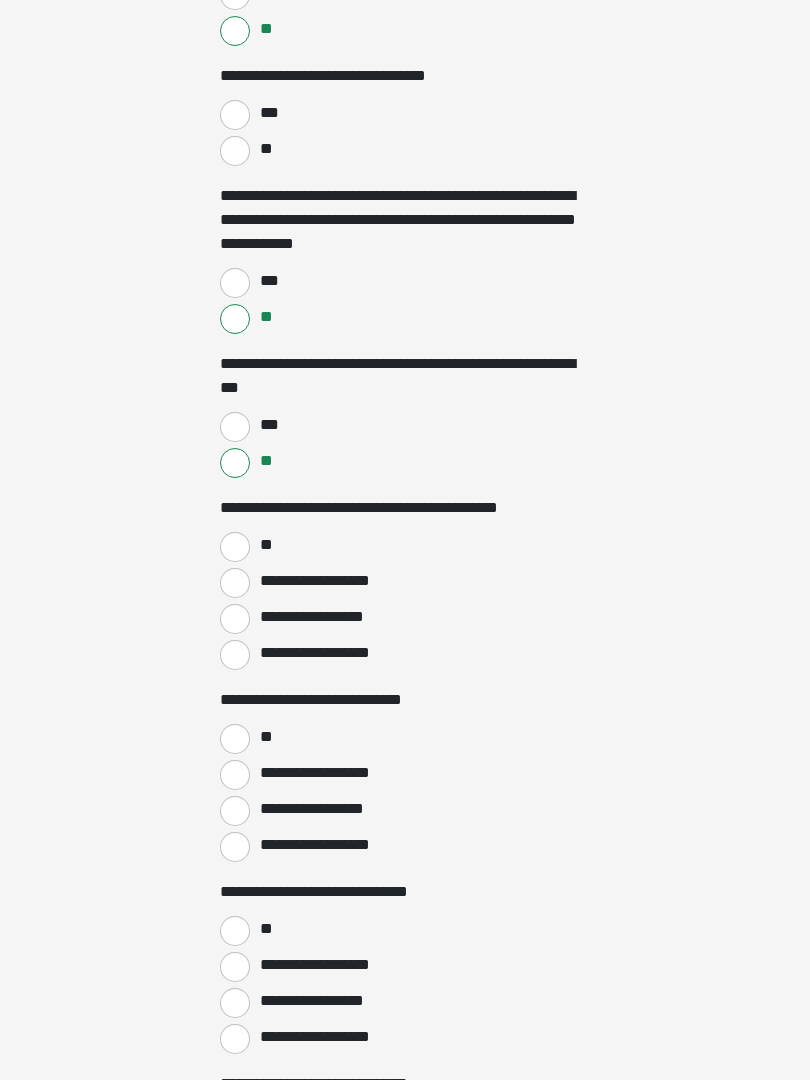 click on "**********" at bounding box center (235, 619) 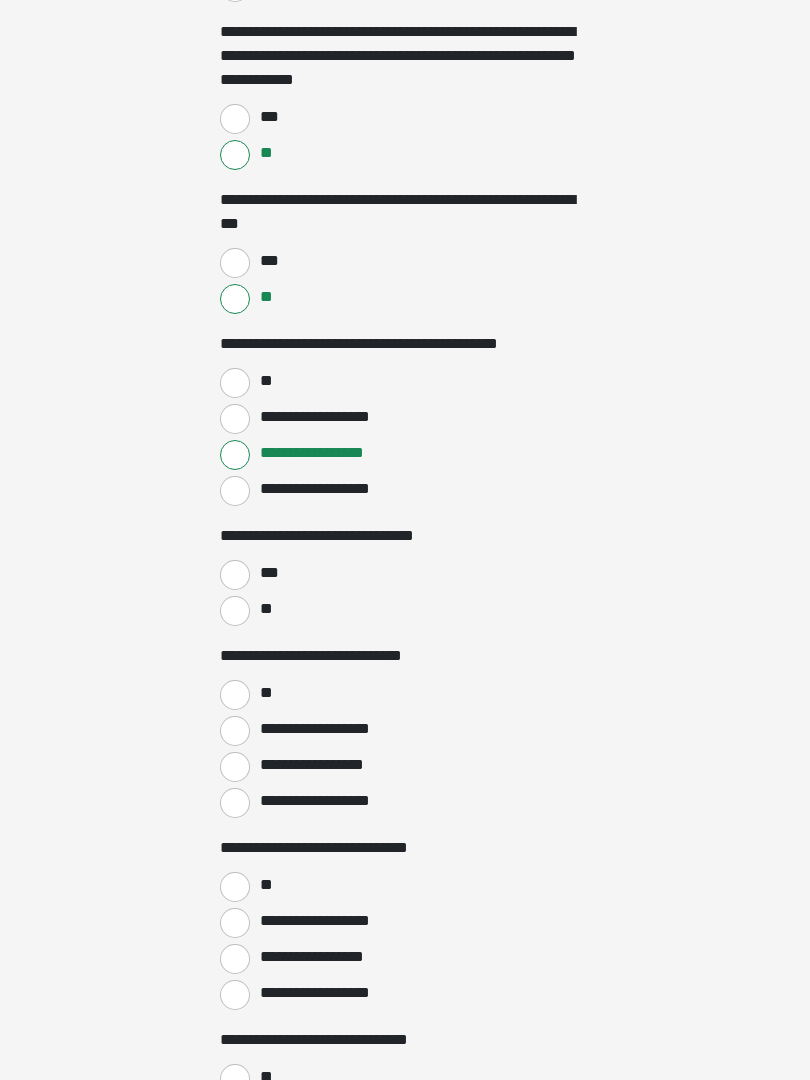 scroll, scrollTop: 2475, scrollLeft: 0, axis: vertical 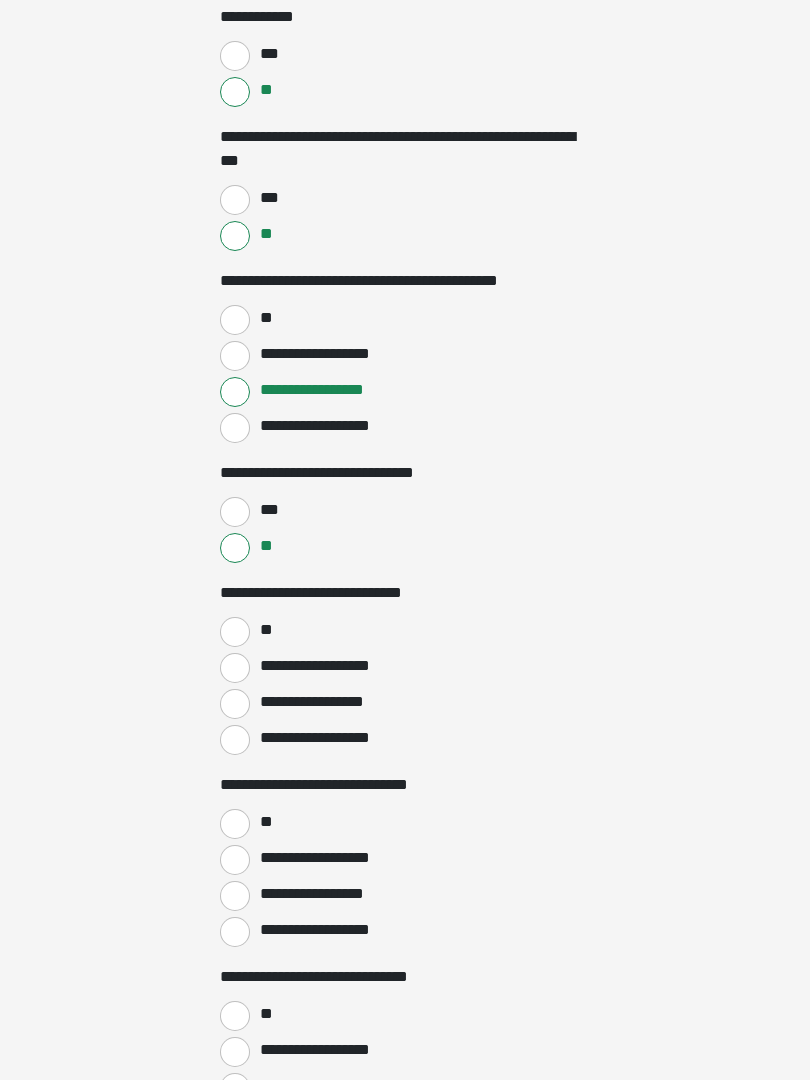 click on "**" at bounding box center [235, 633] 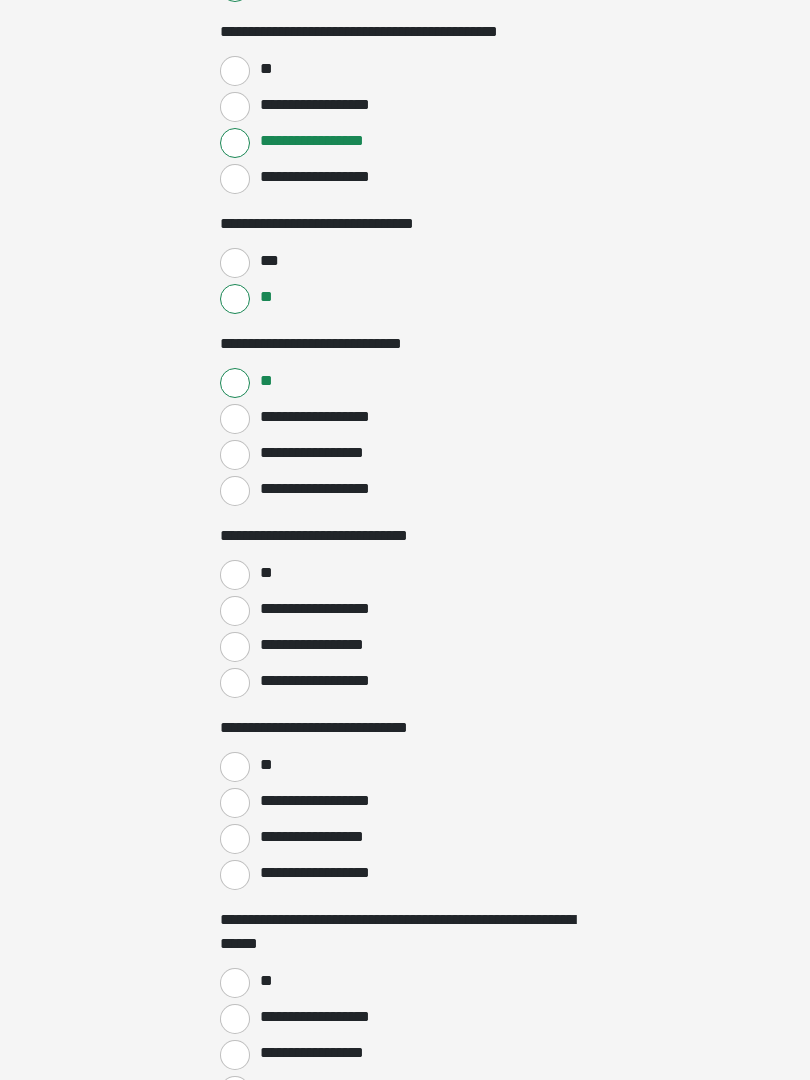 scroll, scrollTop: 2782, scrollLeft: 0, axis: vertical 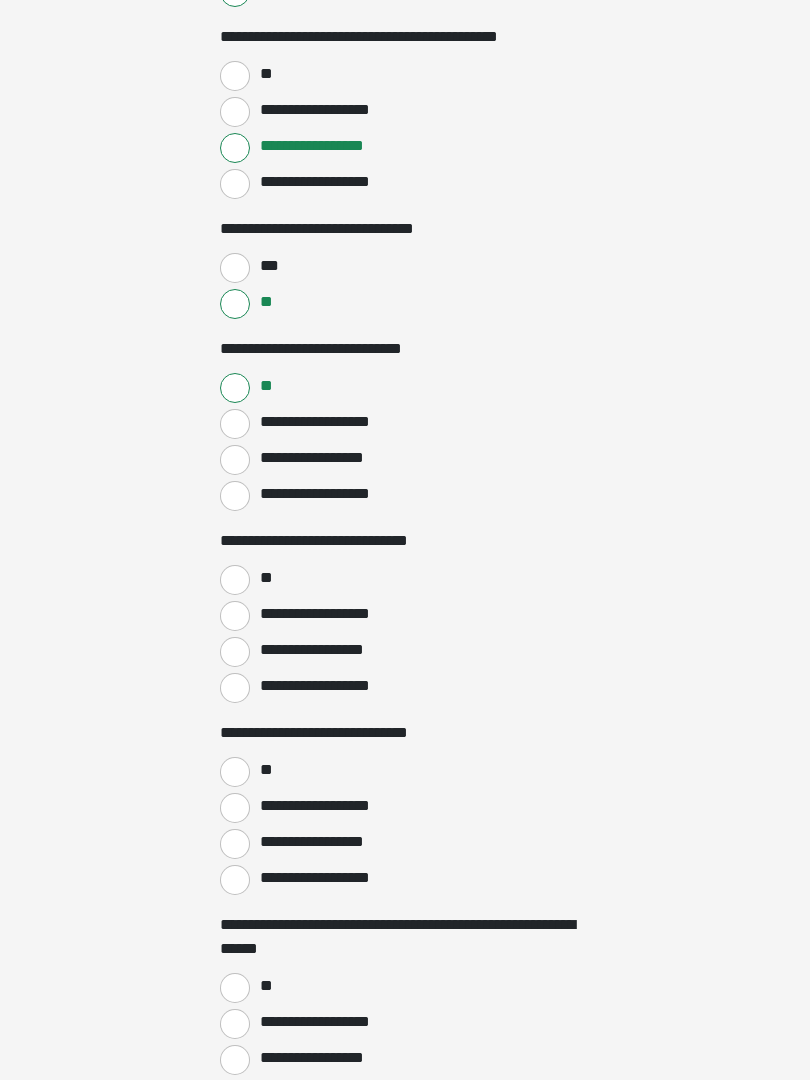 click on "**" at bounding box center (235, 581) 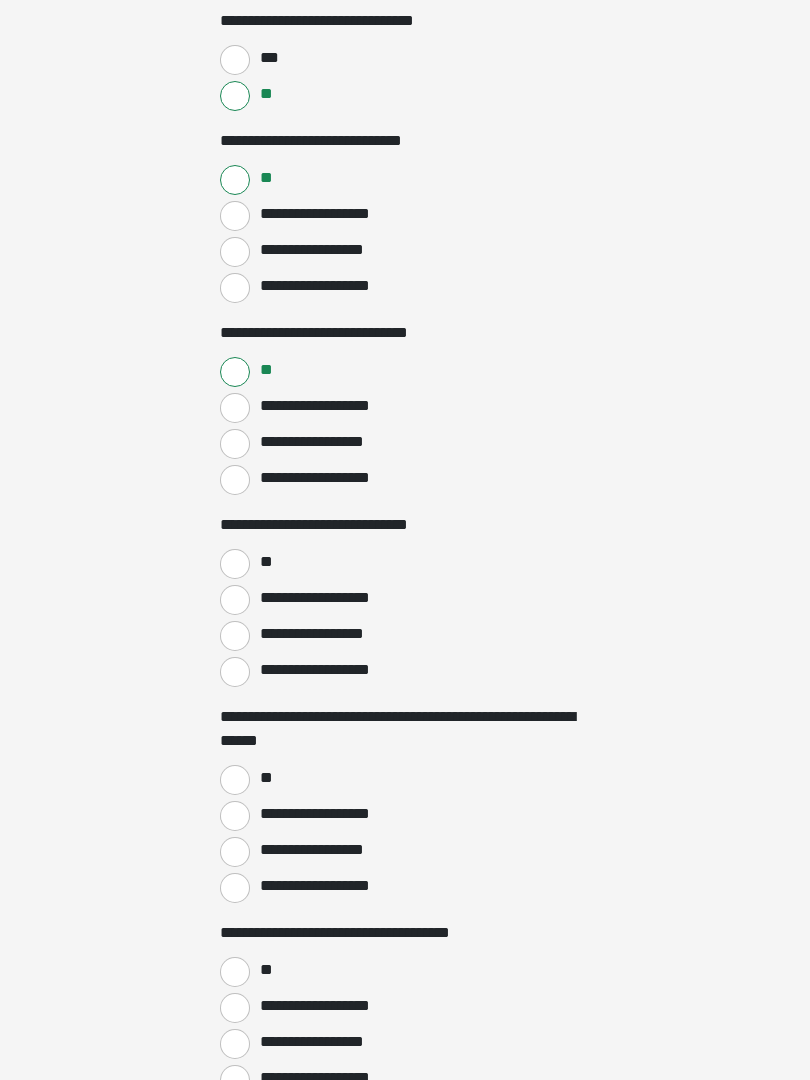 scroll, scrollTop: 2991, scrollLeft: 0, axis: vertical 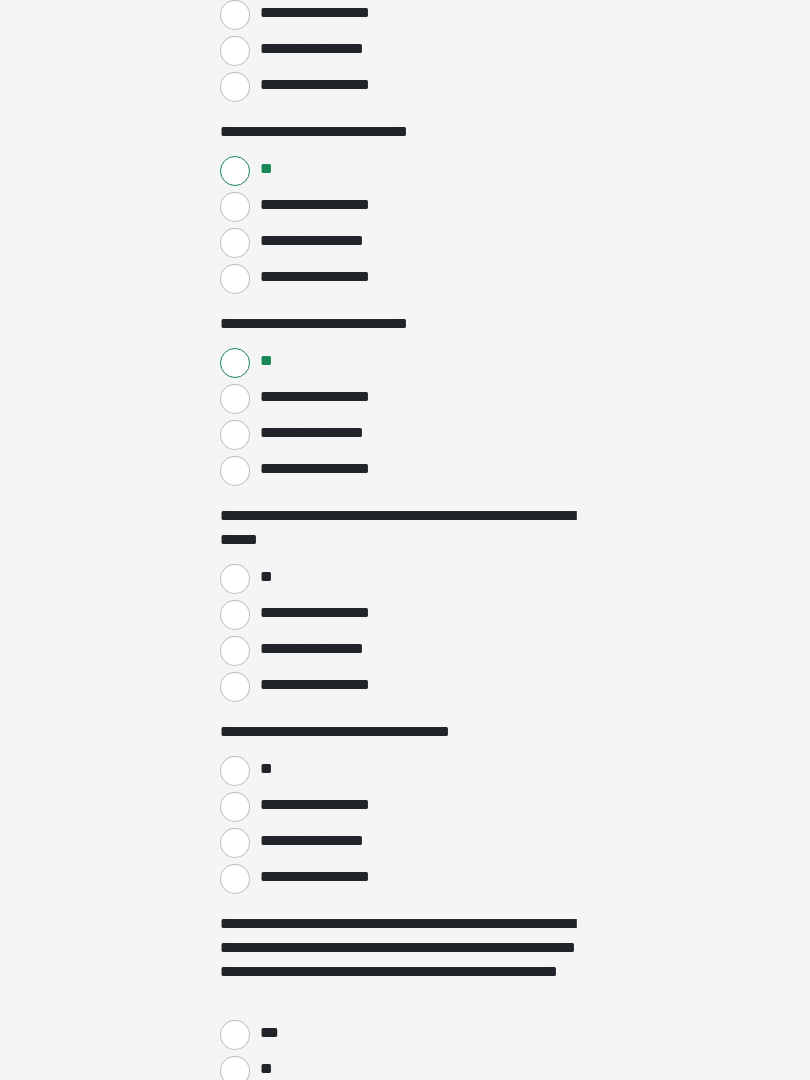 click on "**" at bounding box center (235, 771) 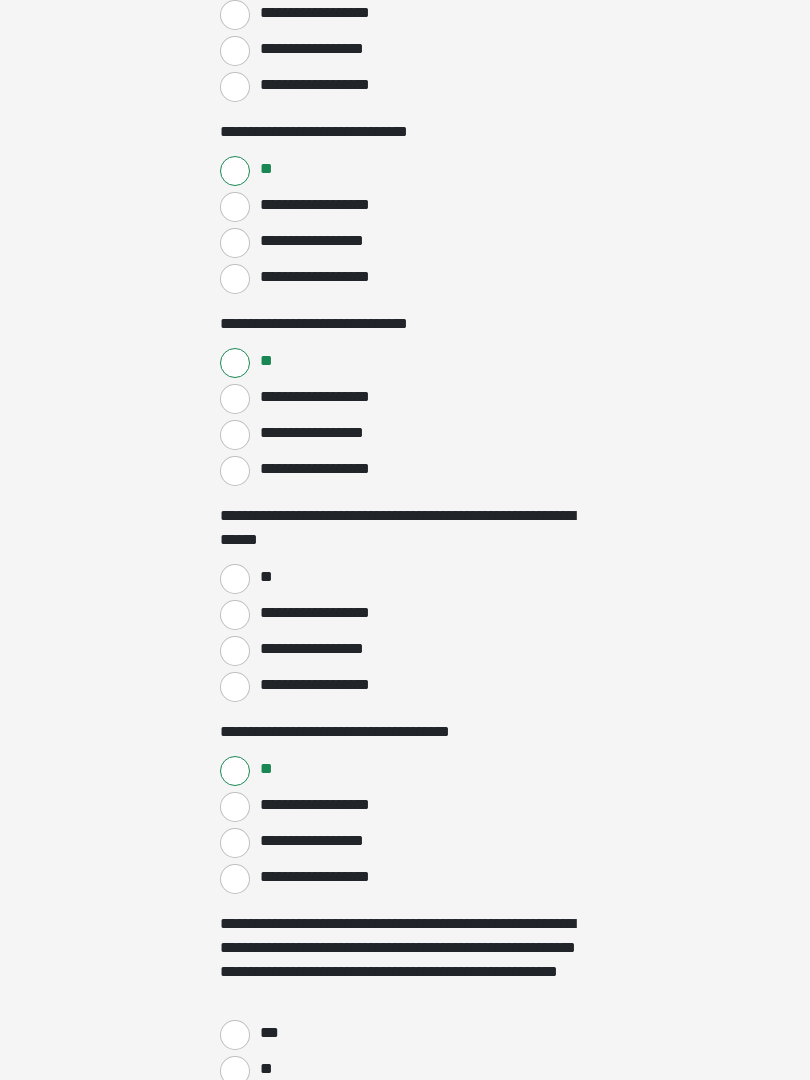 click on "**********" at bounding box center [323, 613] 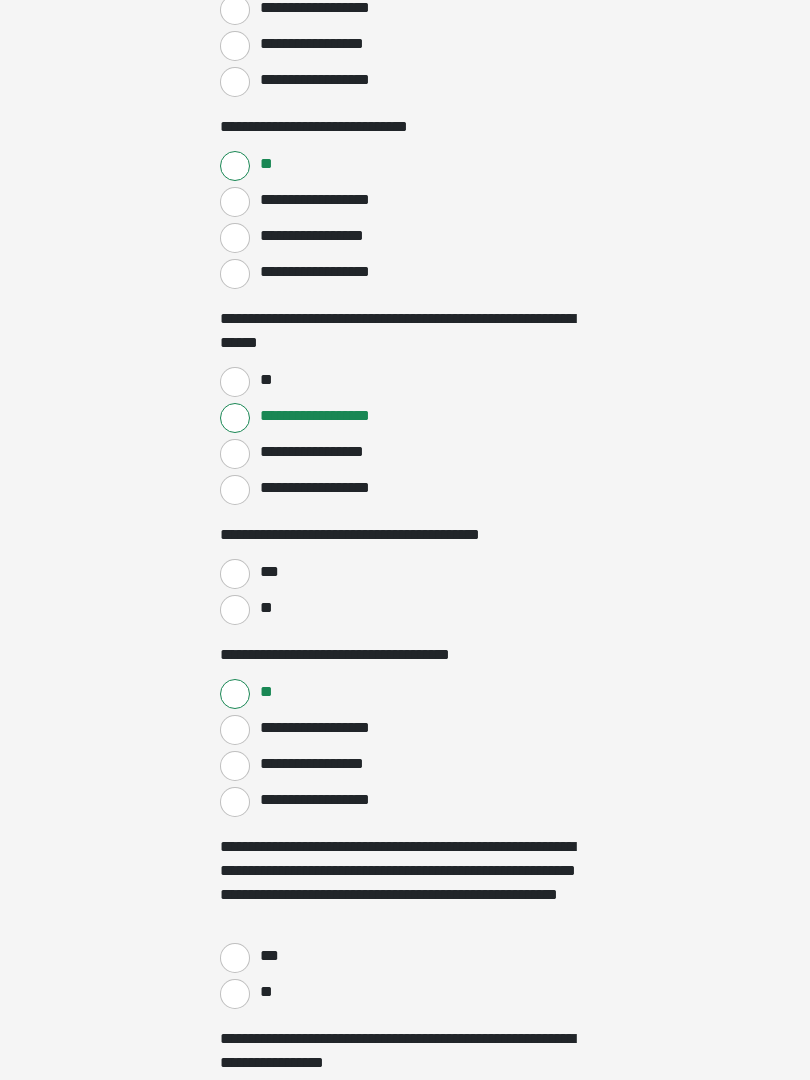 scroll, scrollTop: 3373, scrollLeft: 0, axis: vertical 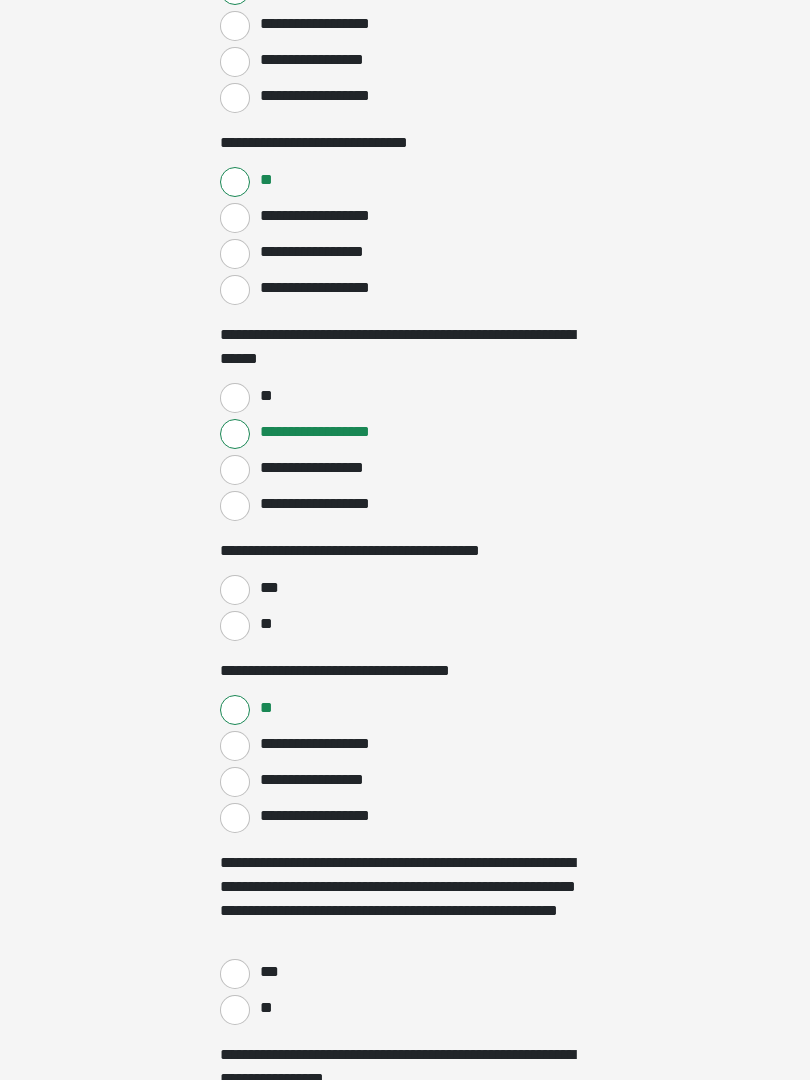 click on "***" at bounding box center [235, 590] 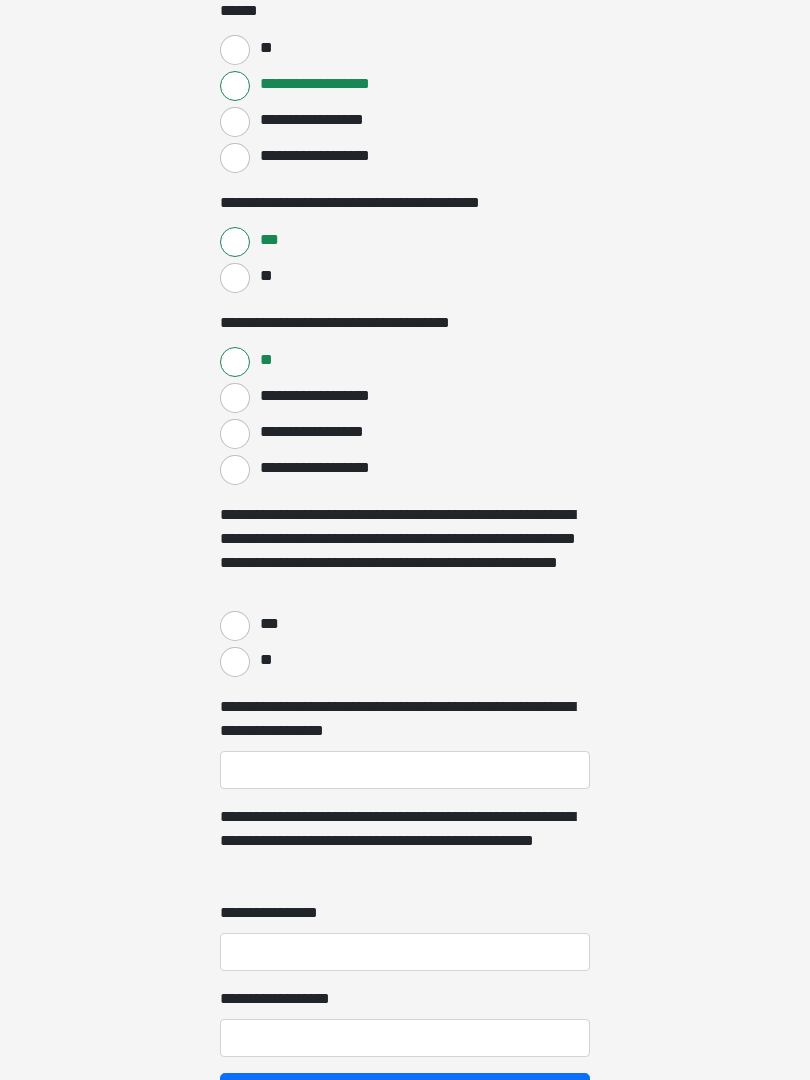 scroll, scrollTop: 3719, scrollLeft: 0, axis: vertical 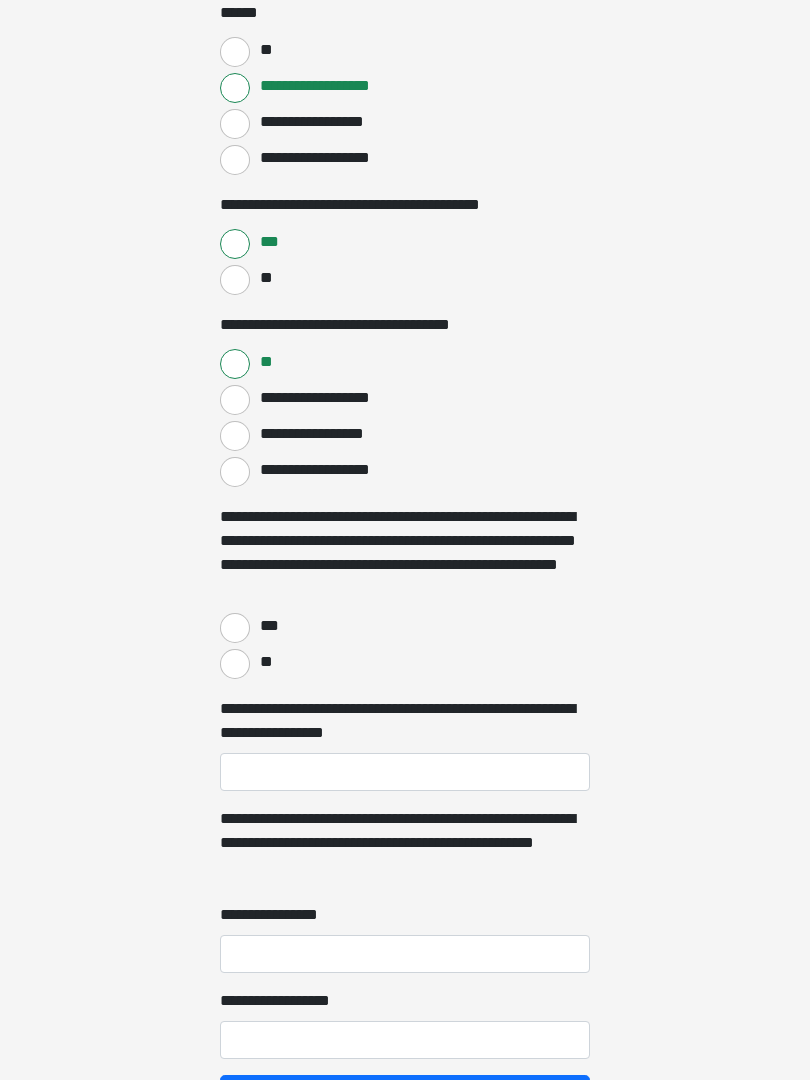 click on "**" at bounding box center (235, 664) 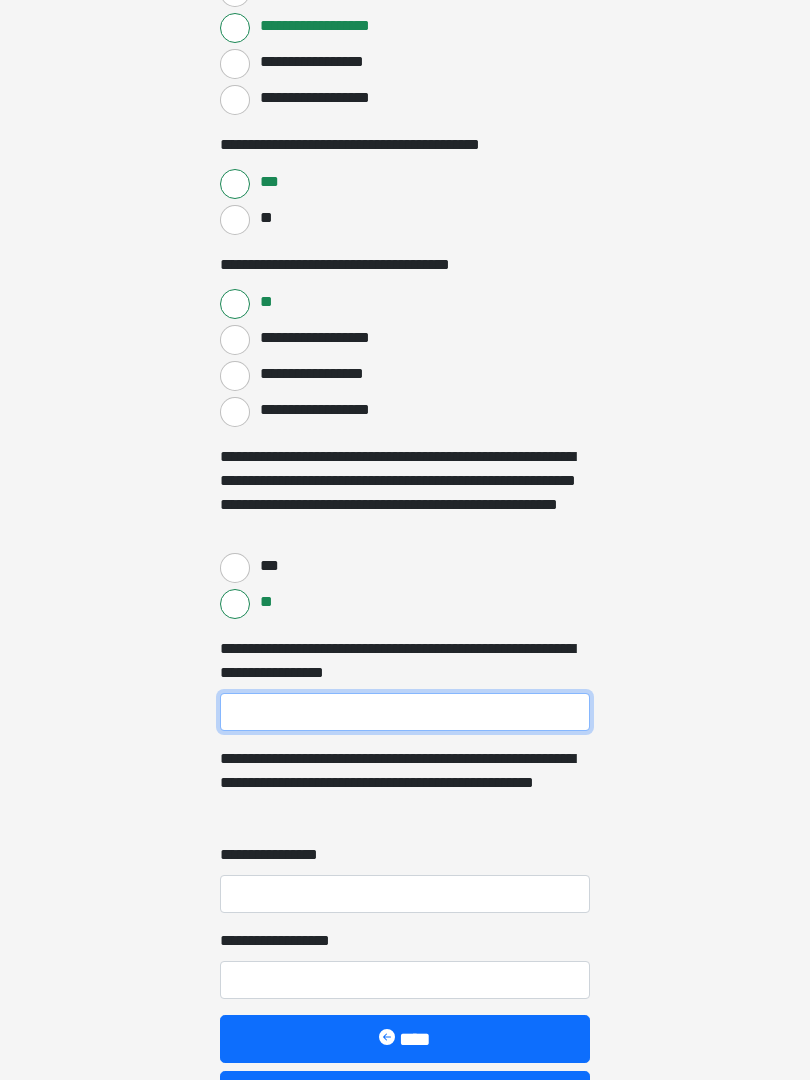 click on "**********" at bounding box center [405, 712] 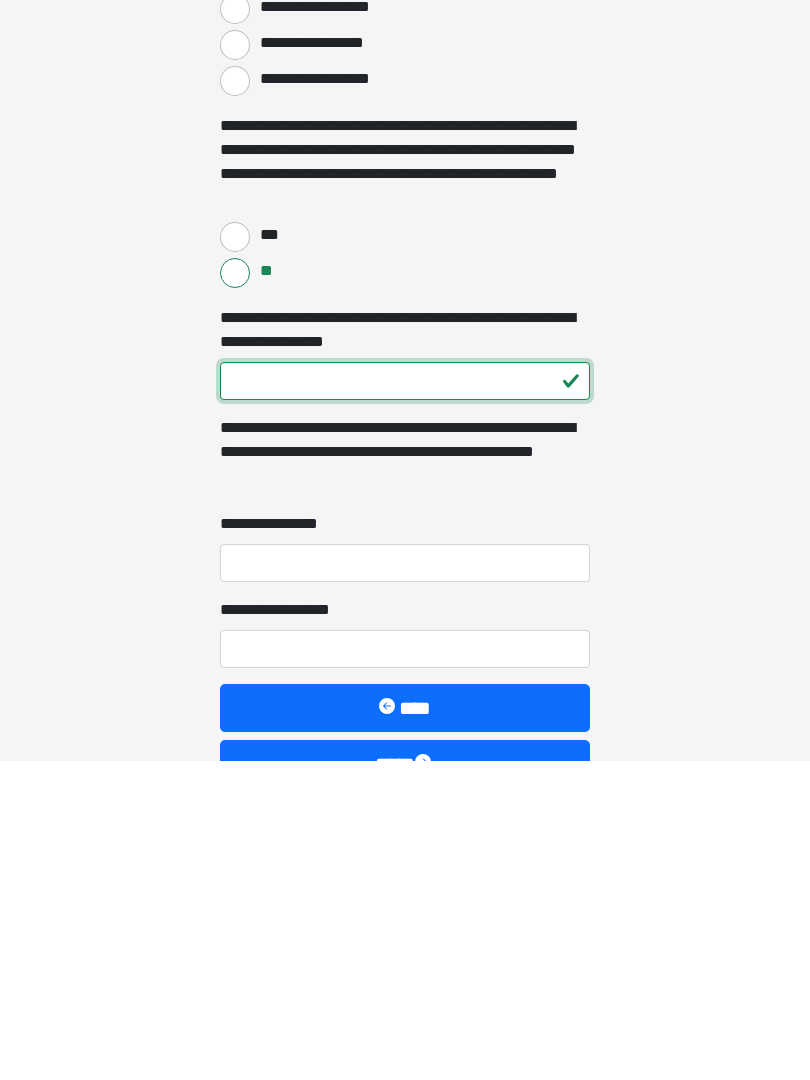 type on "***" 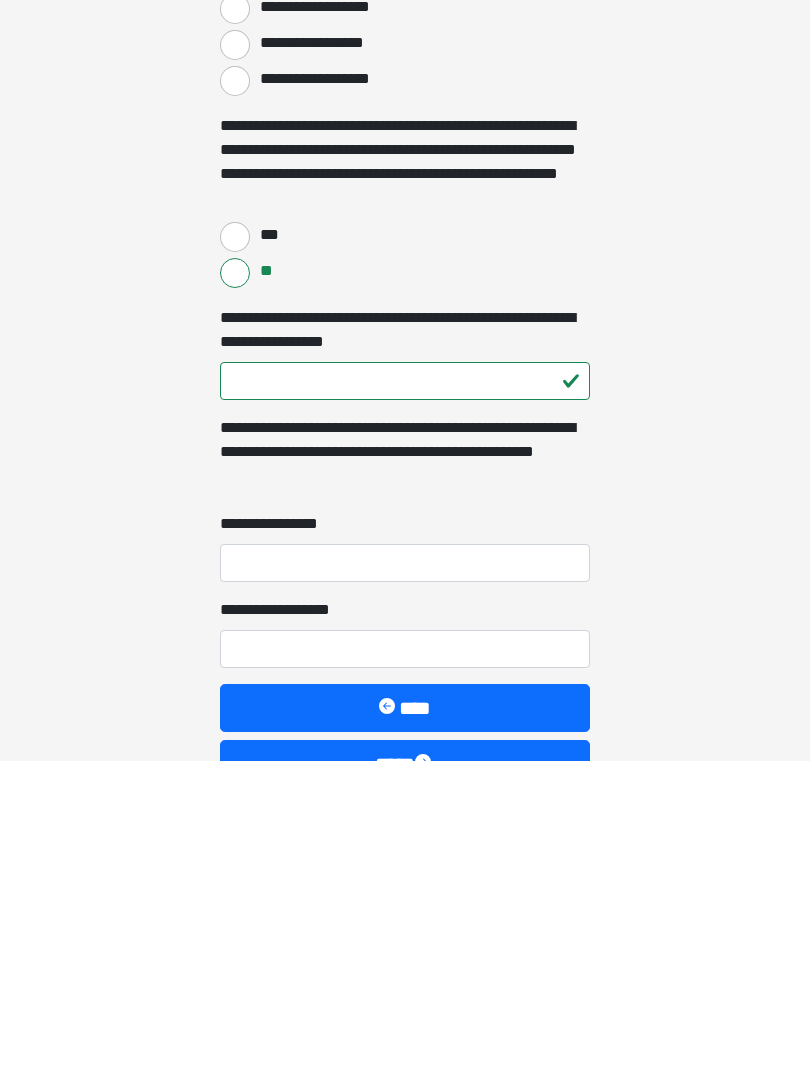 click on "**********" at bounding box center (405, 883) 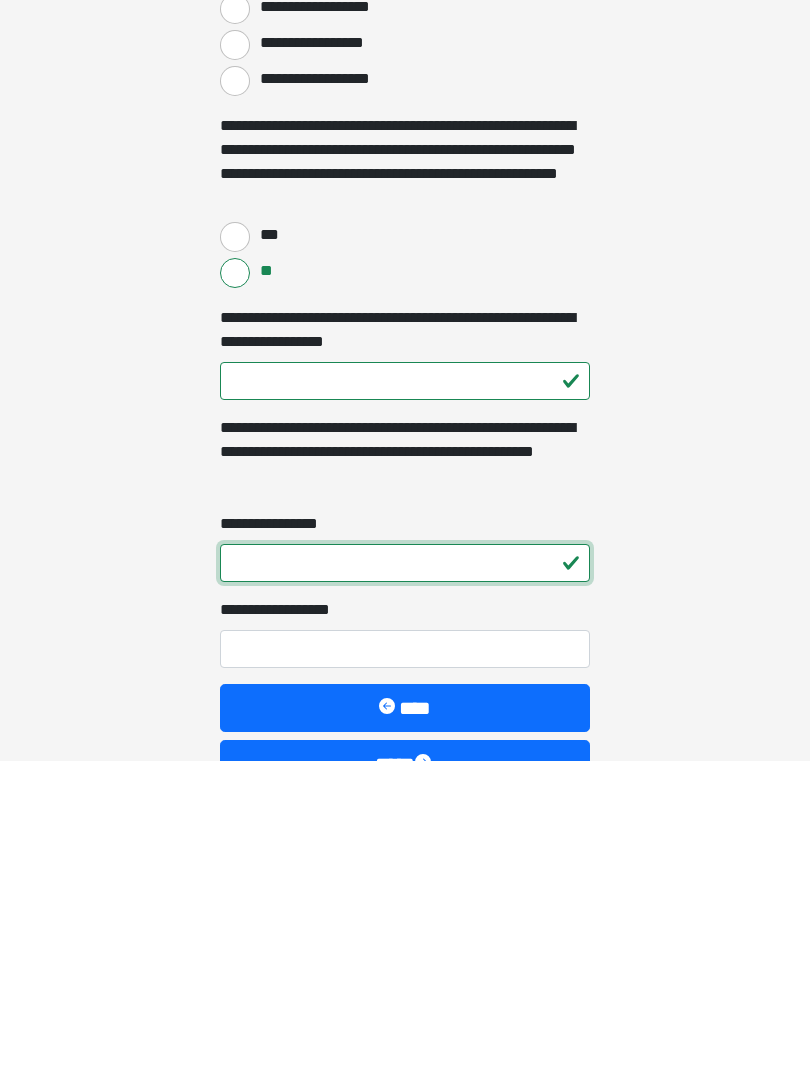 type on "*" 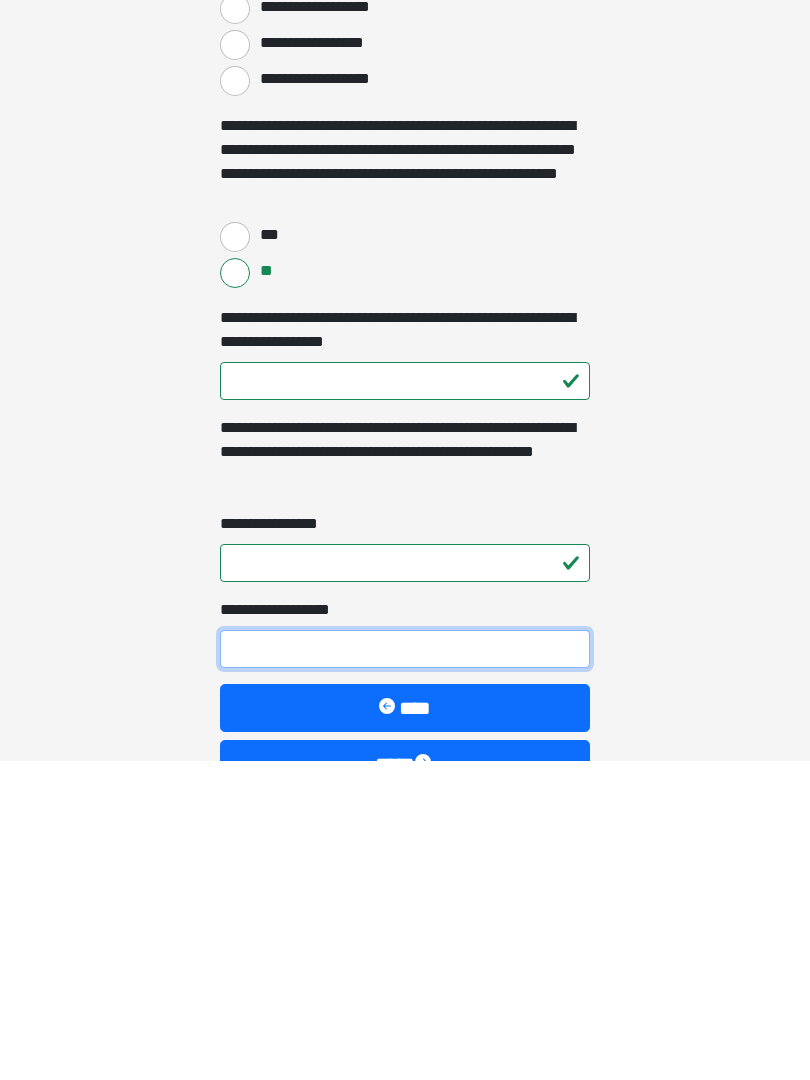 click on "**********" at bounding box center [405, 969] 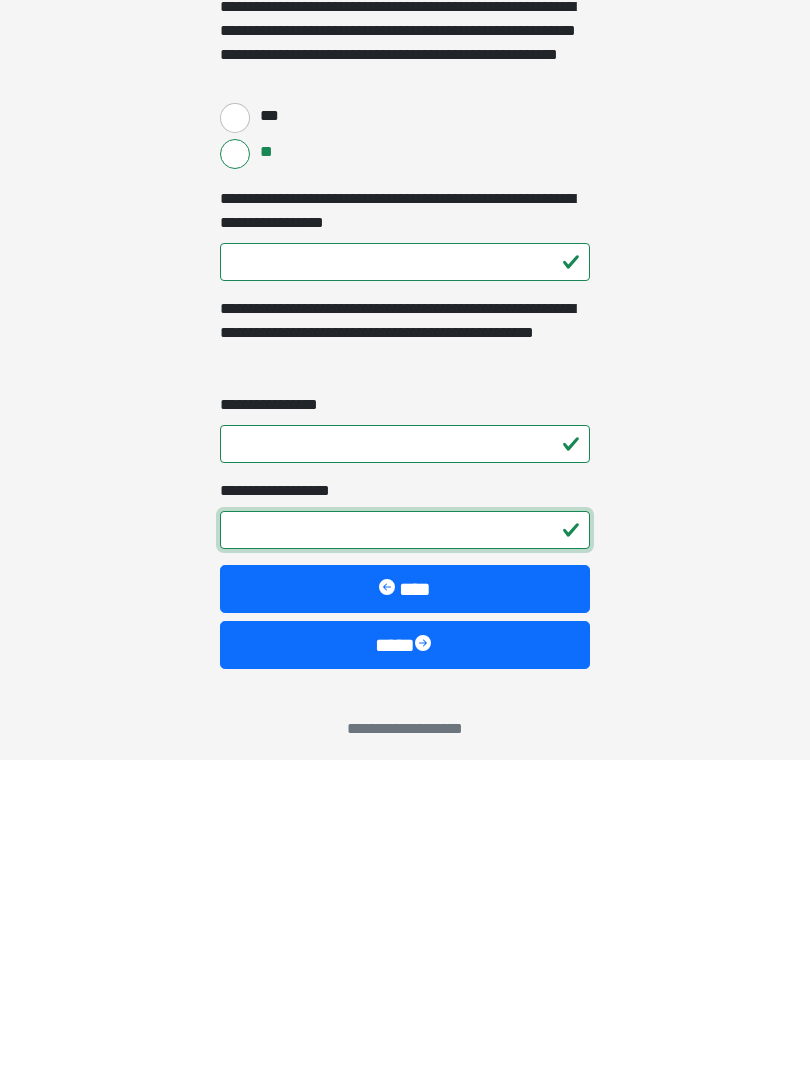 scroll, scrollTop: 3921, scrollLeft: 0, axis: vertical 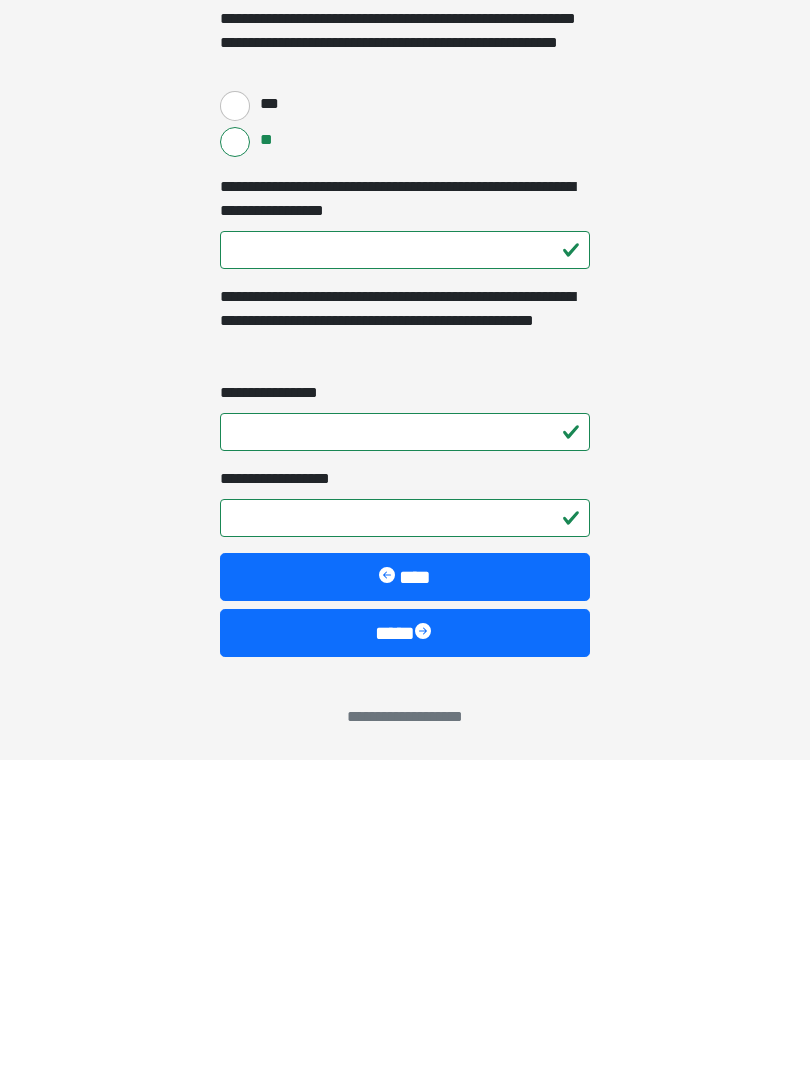 click on "****" at bounding box center [405, 953] 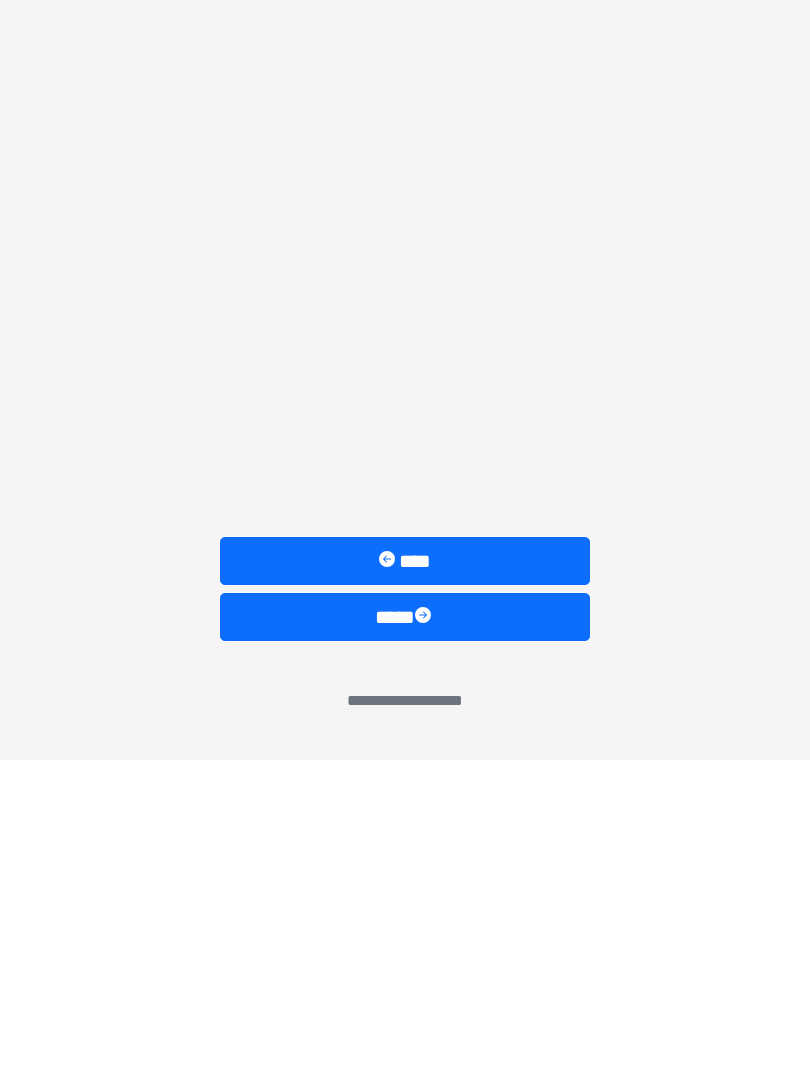scroll, scrollTop: 0, scrollLeft: 0, axis: both 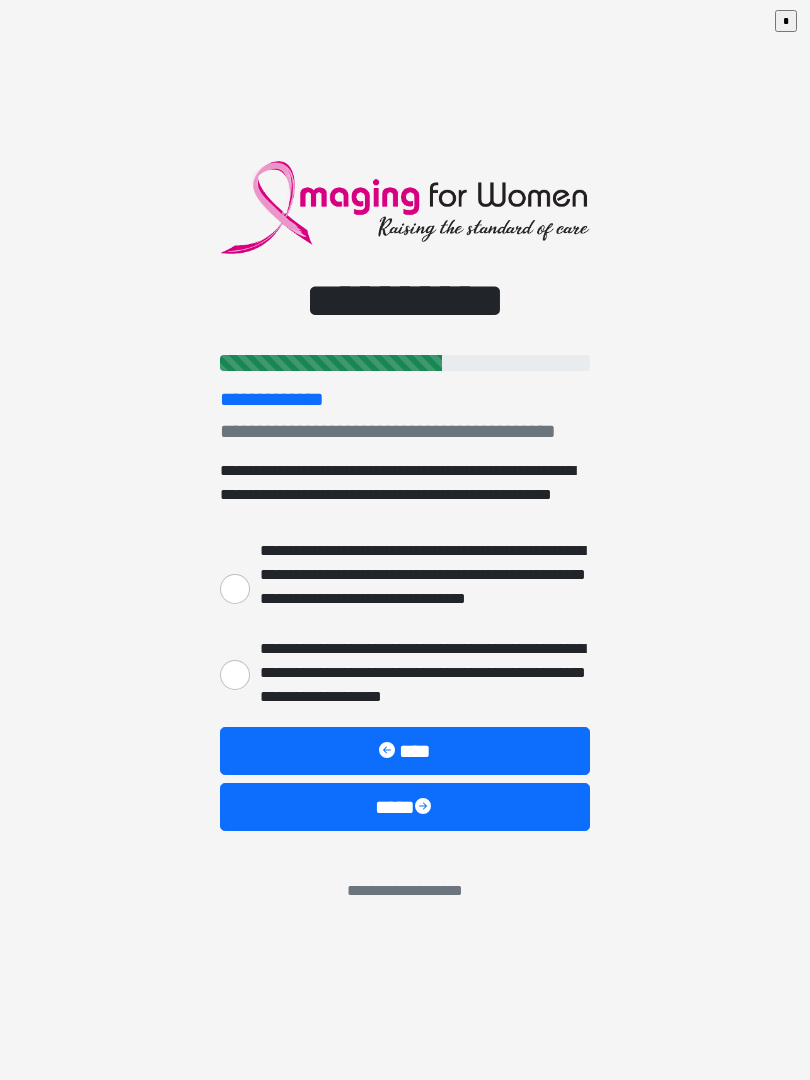 click on "**********" at bounding box center [420, 587] 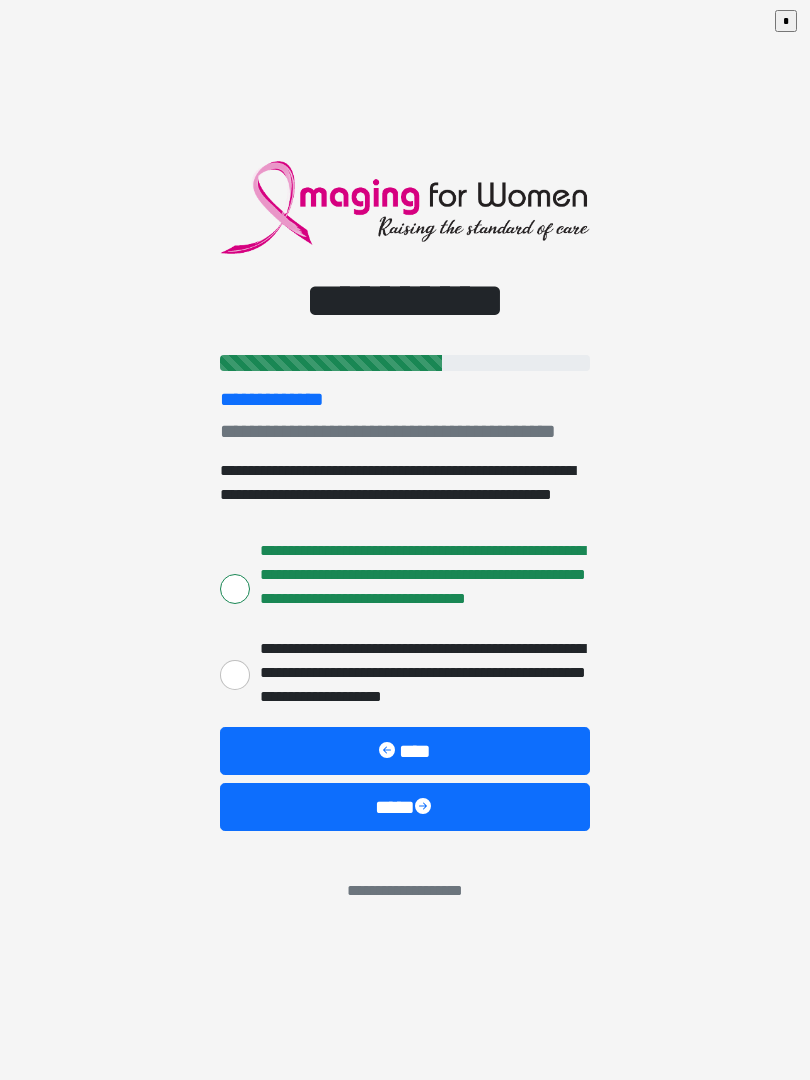 click on "****" at bounding box center [405, 807] 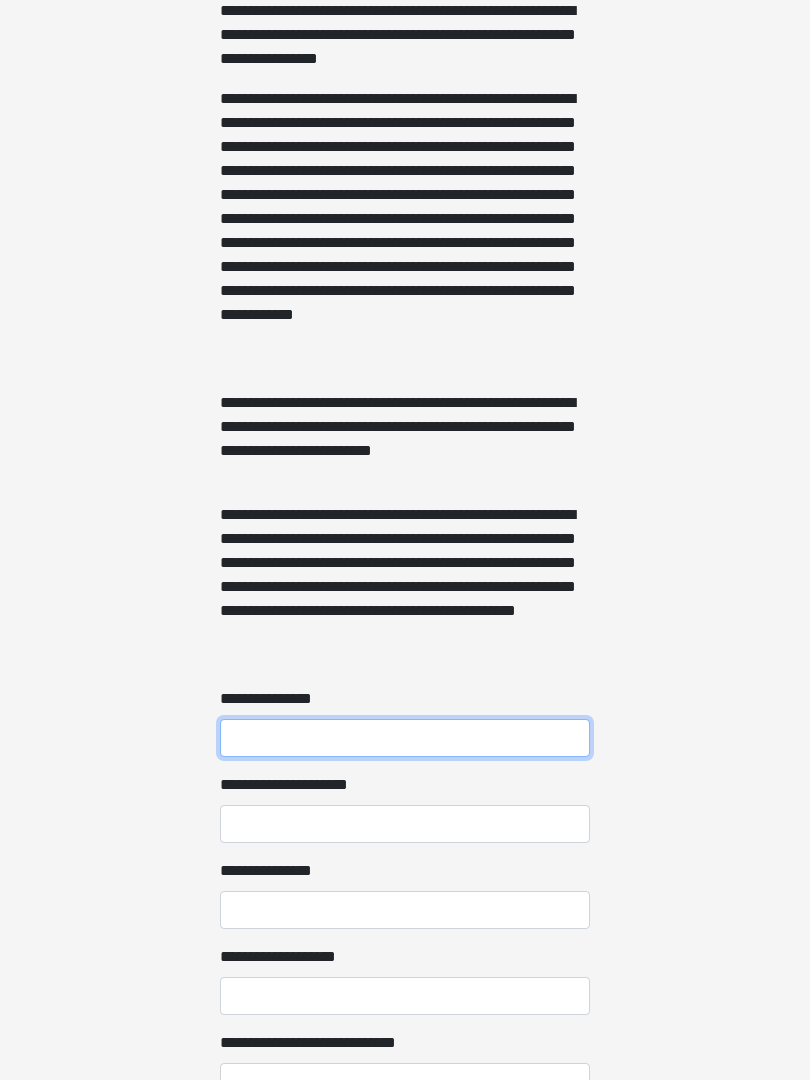 click on "**********" at bounding box center (405, 739) 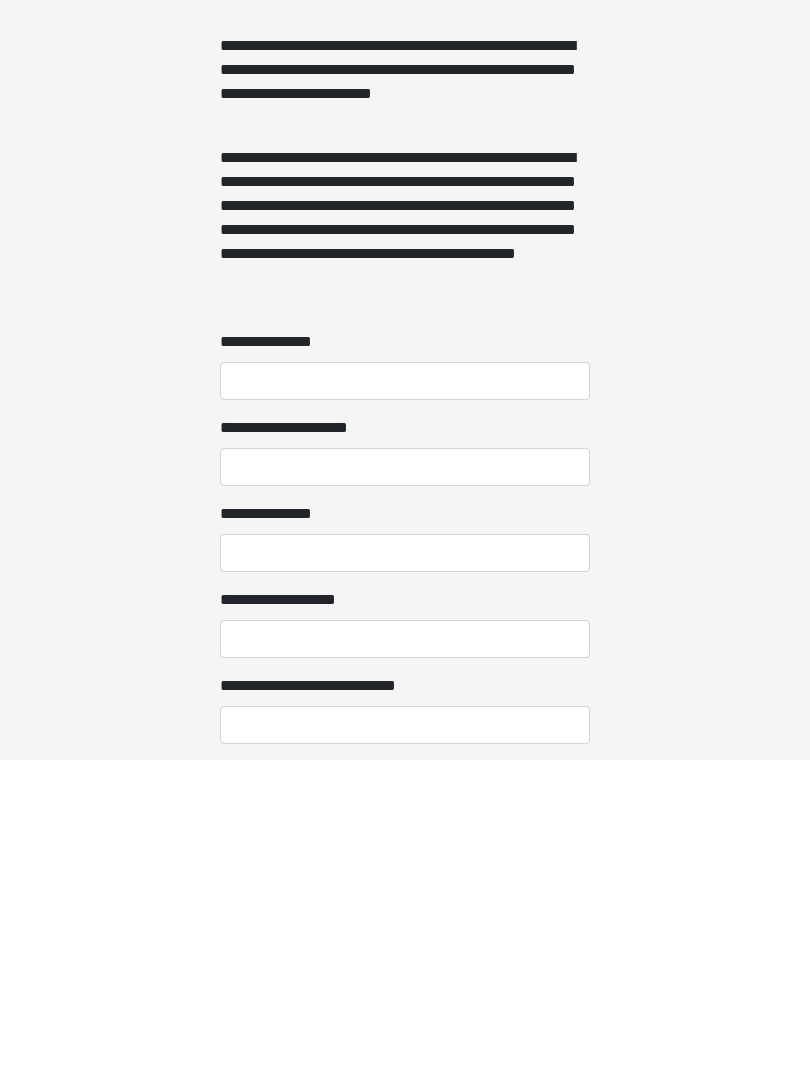 click on "**********" at bounding box center (405, -548) 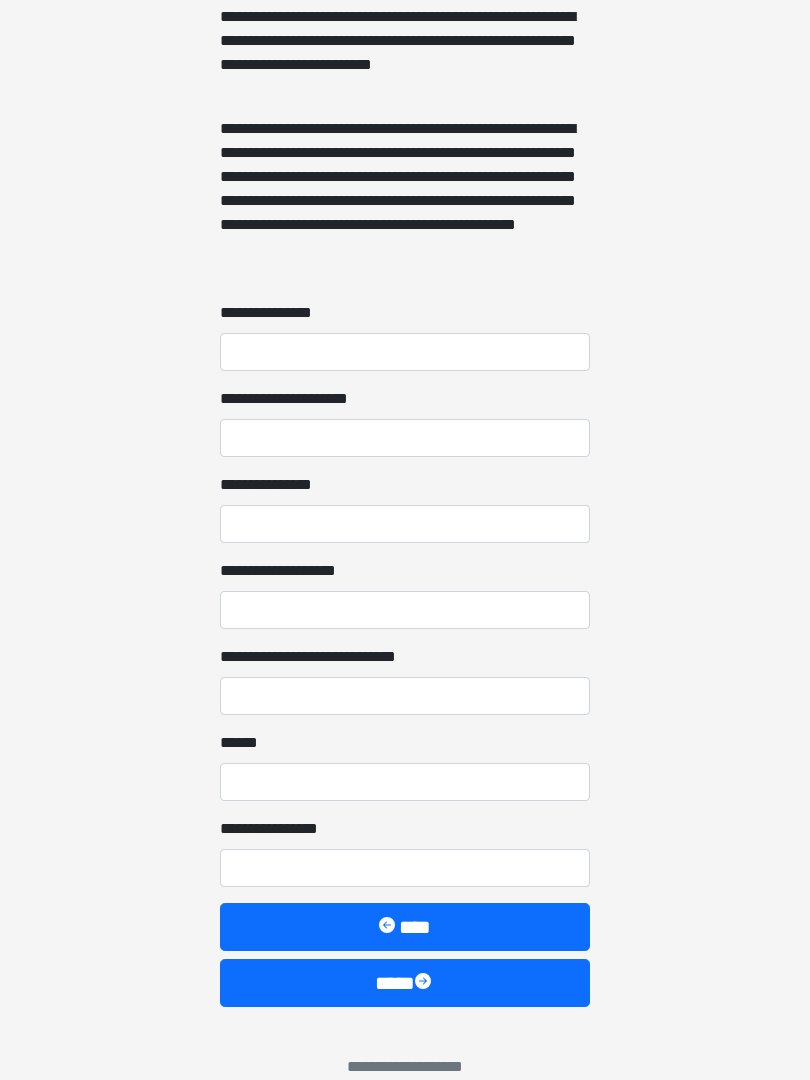 scroll, scrollTop: 1437, scrollLeft: 0, axis: vertical 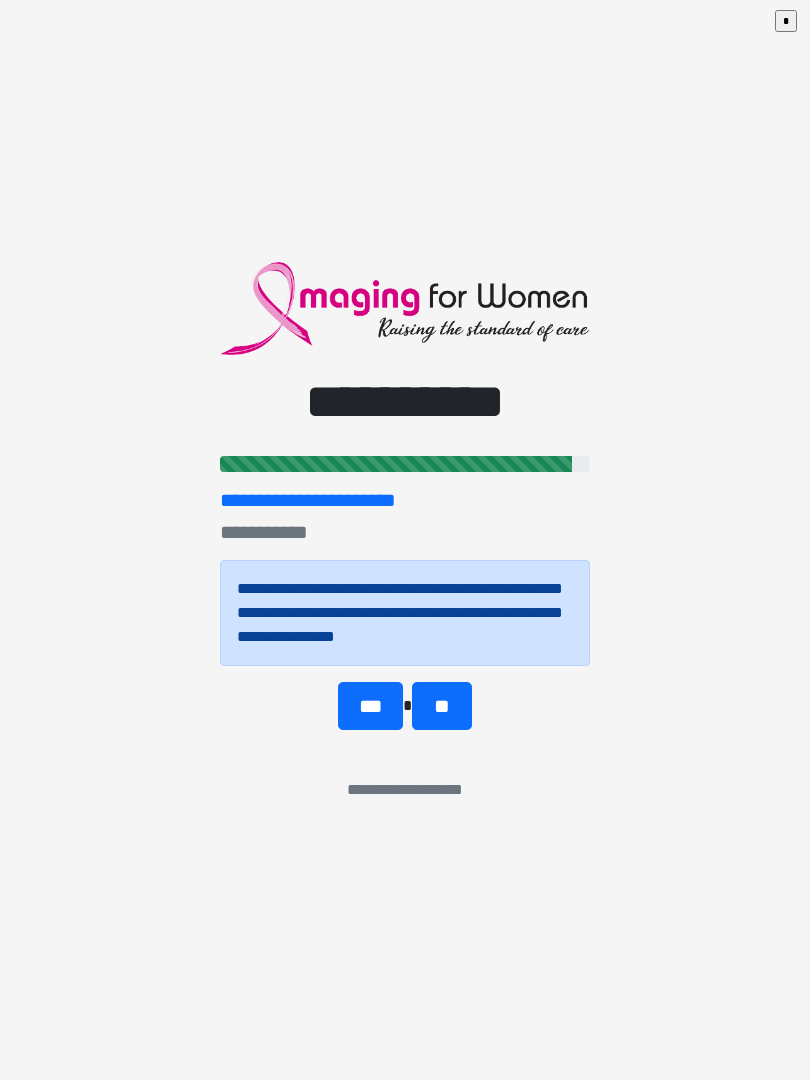 click on "***" at bounding box center (370, 706) 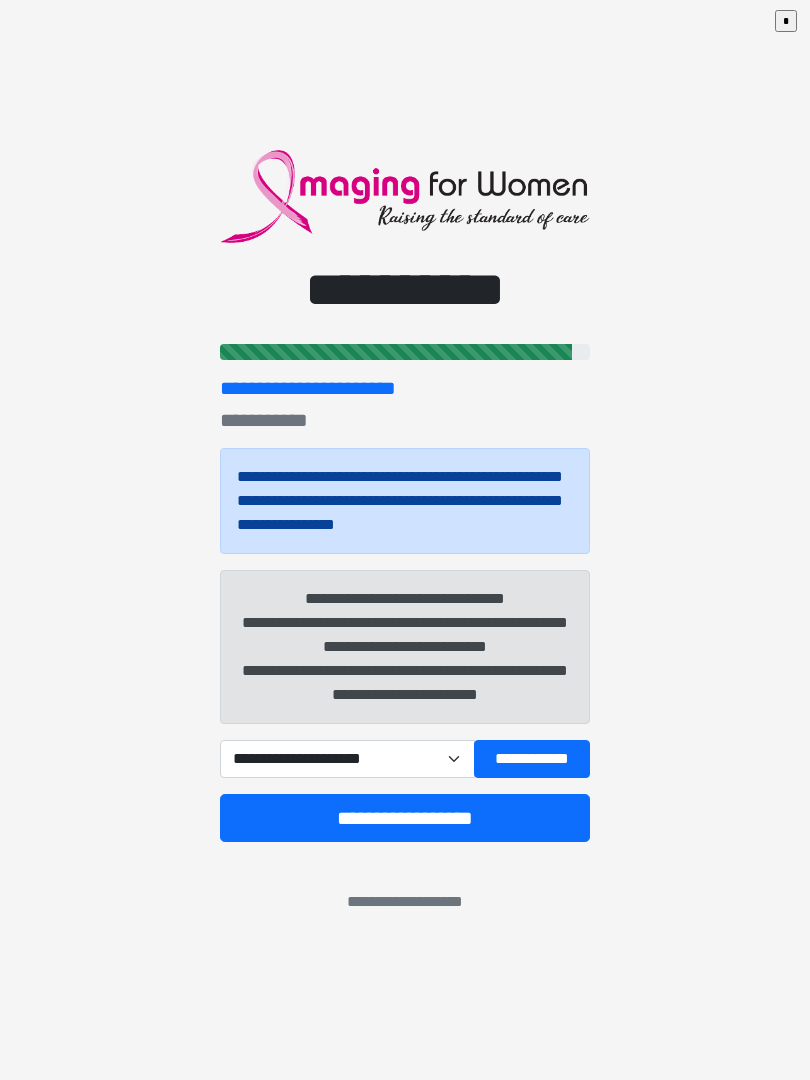 click on "**********" at bounding box center [347, 759] 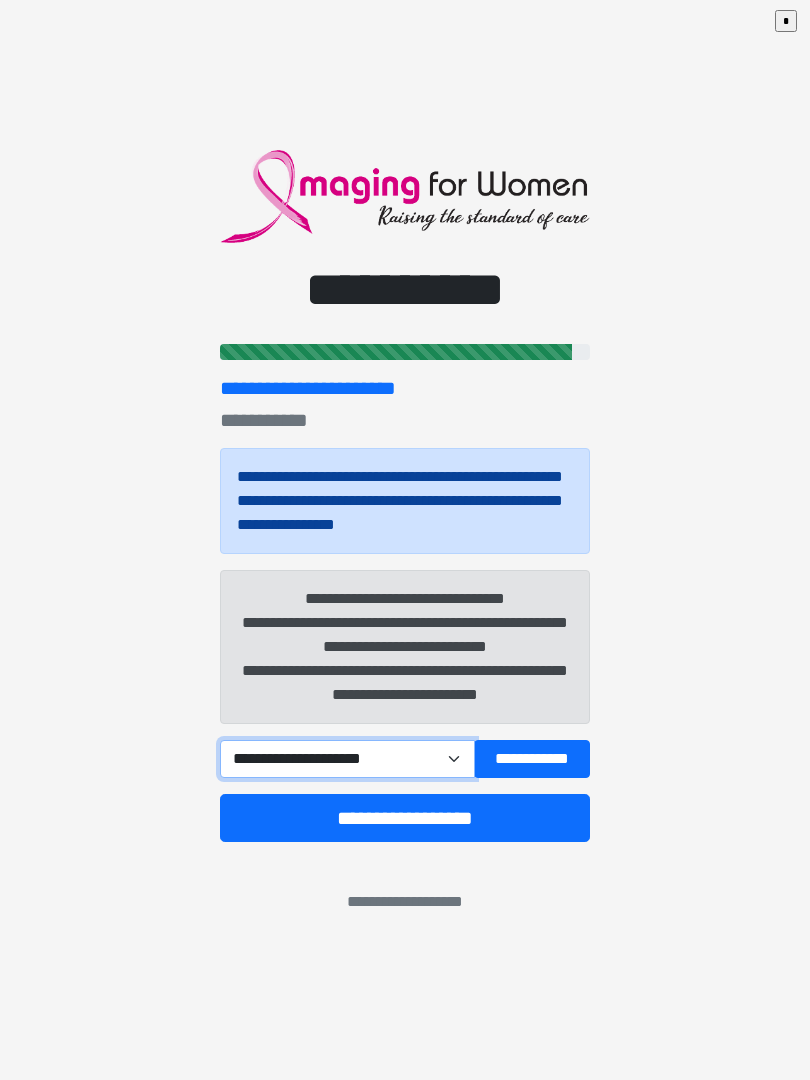 select on "*****" 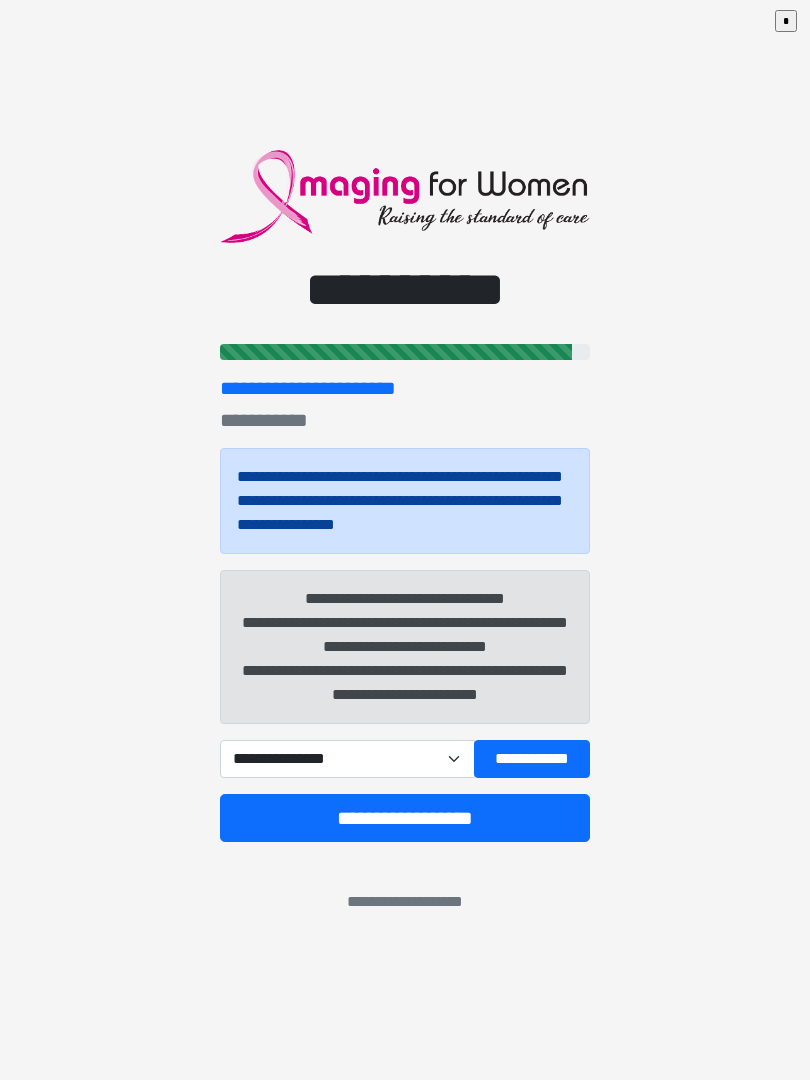 click on "**********" at bounding box center [405, 818] 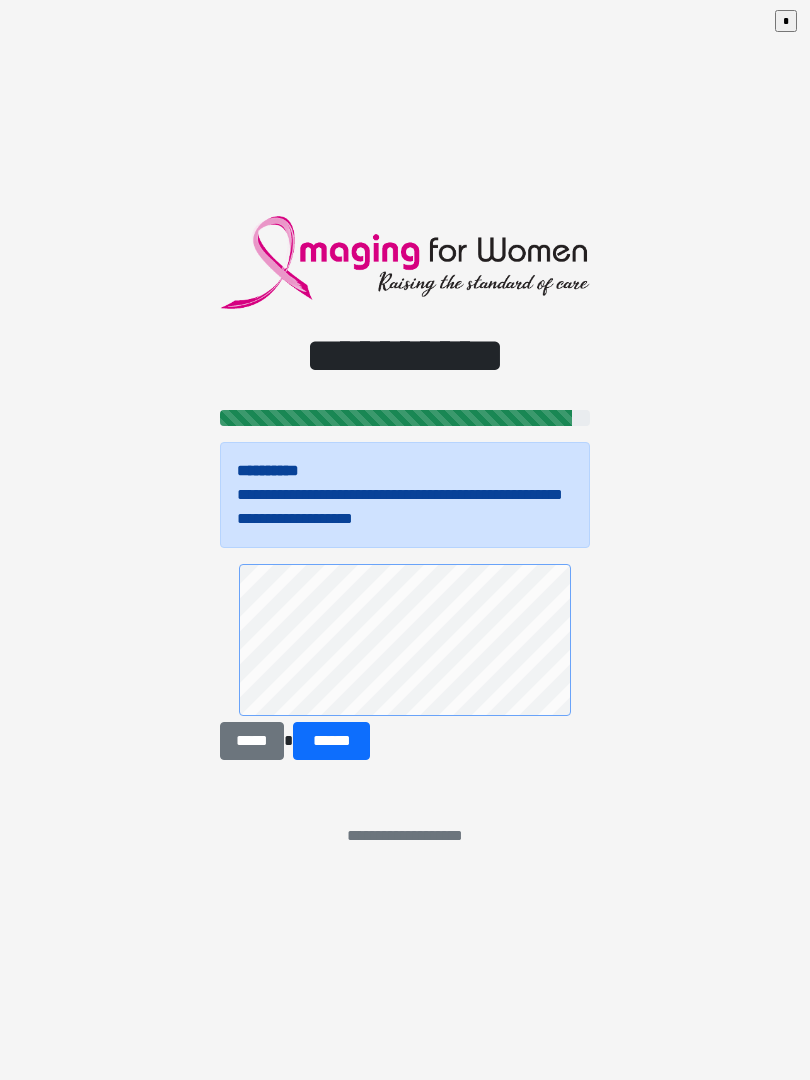 click on "******" at bounding box center [331, 741] 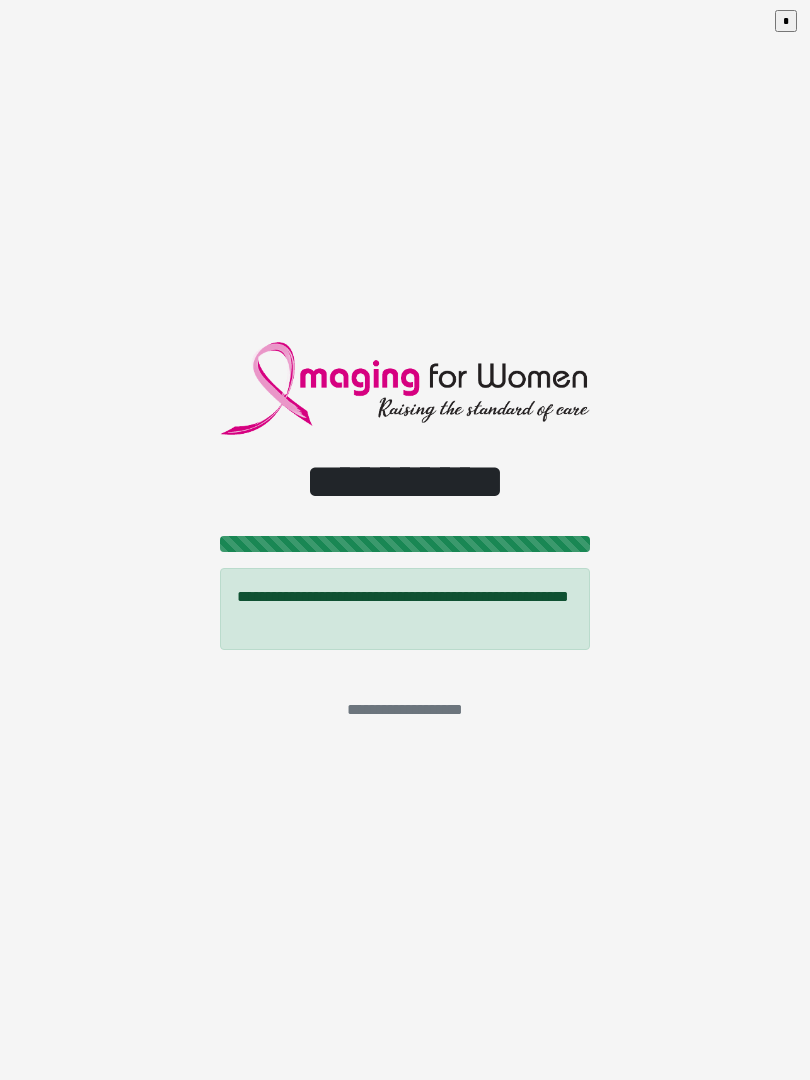 click on "*" at bounding box center (786, 21) 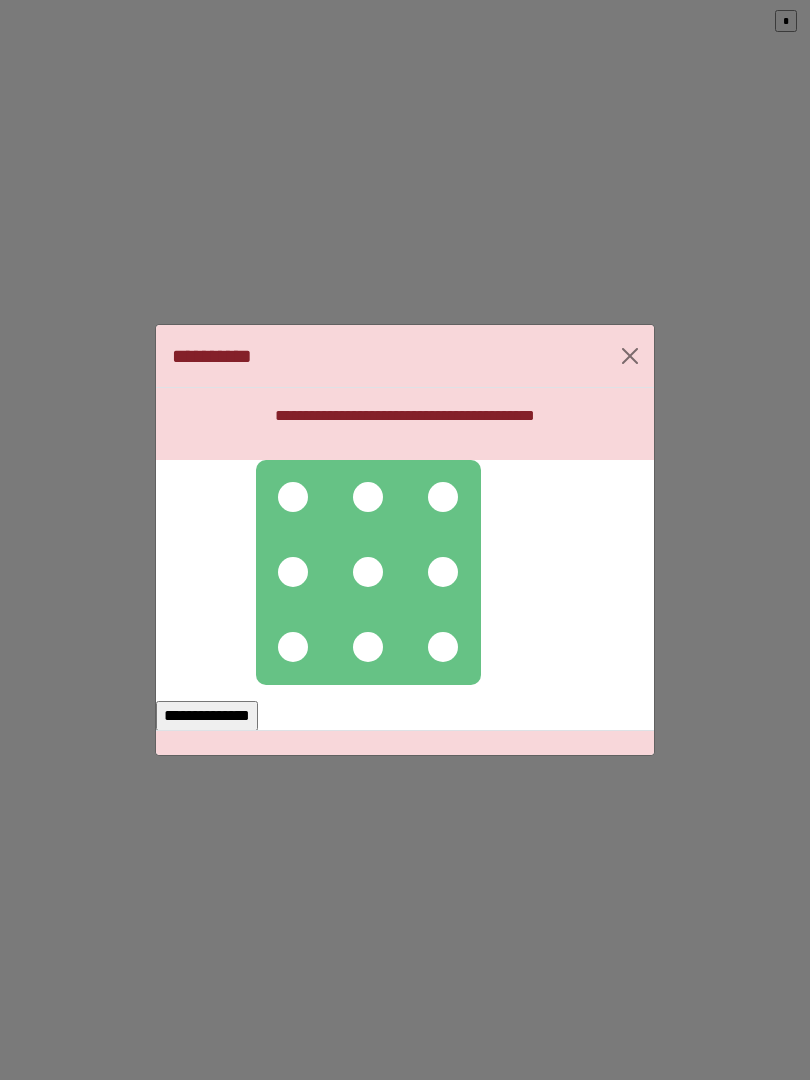 click at bounding box center (293, 497) 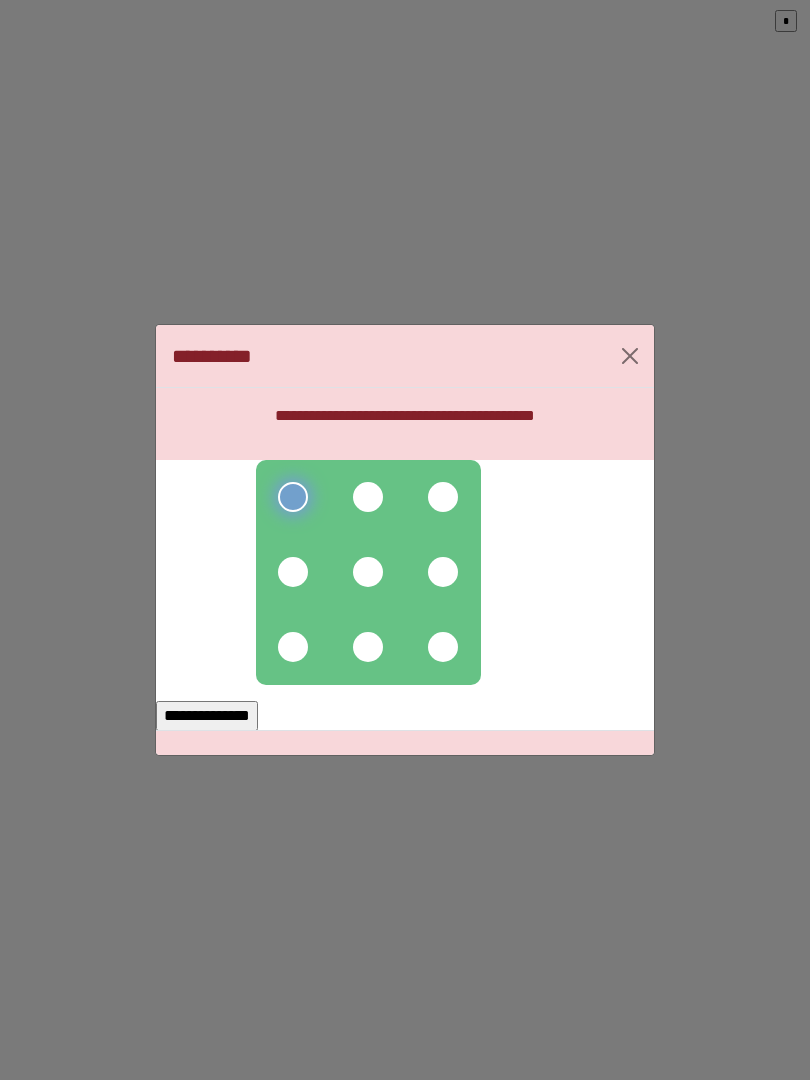 click at bounding box center (368, 497) 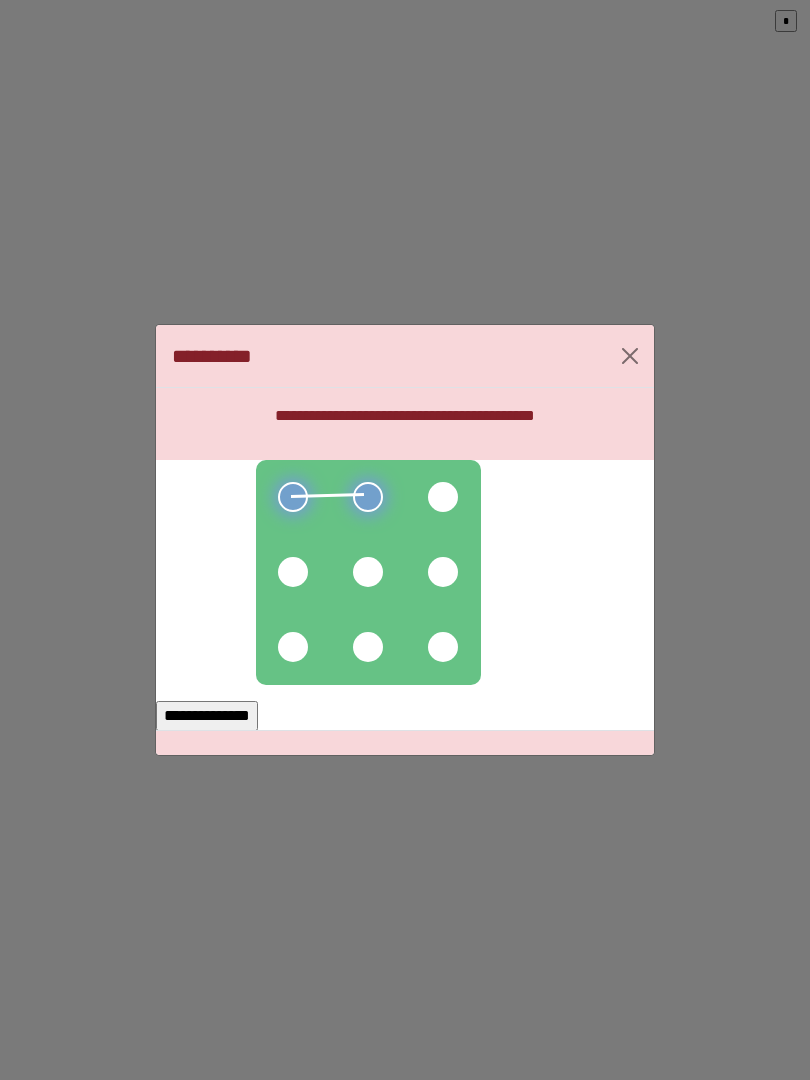 click at bounding box center (443, 497) 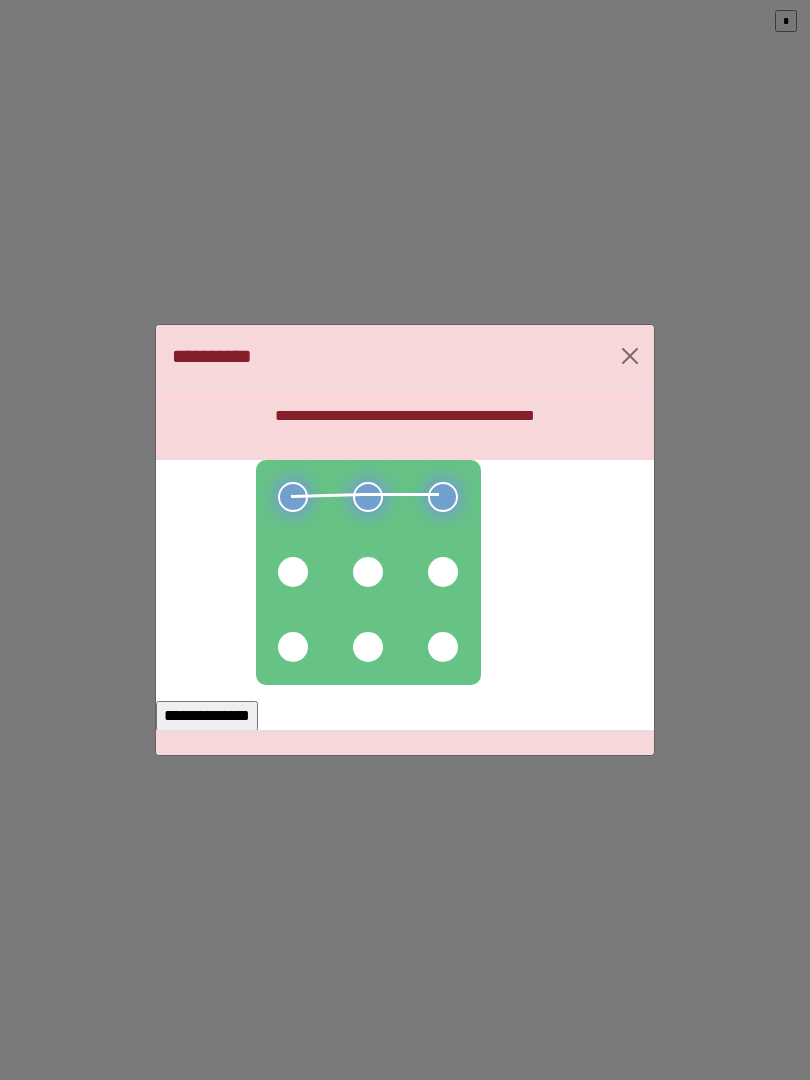 click at bounding box center (443, 572) 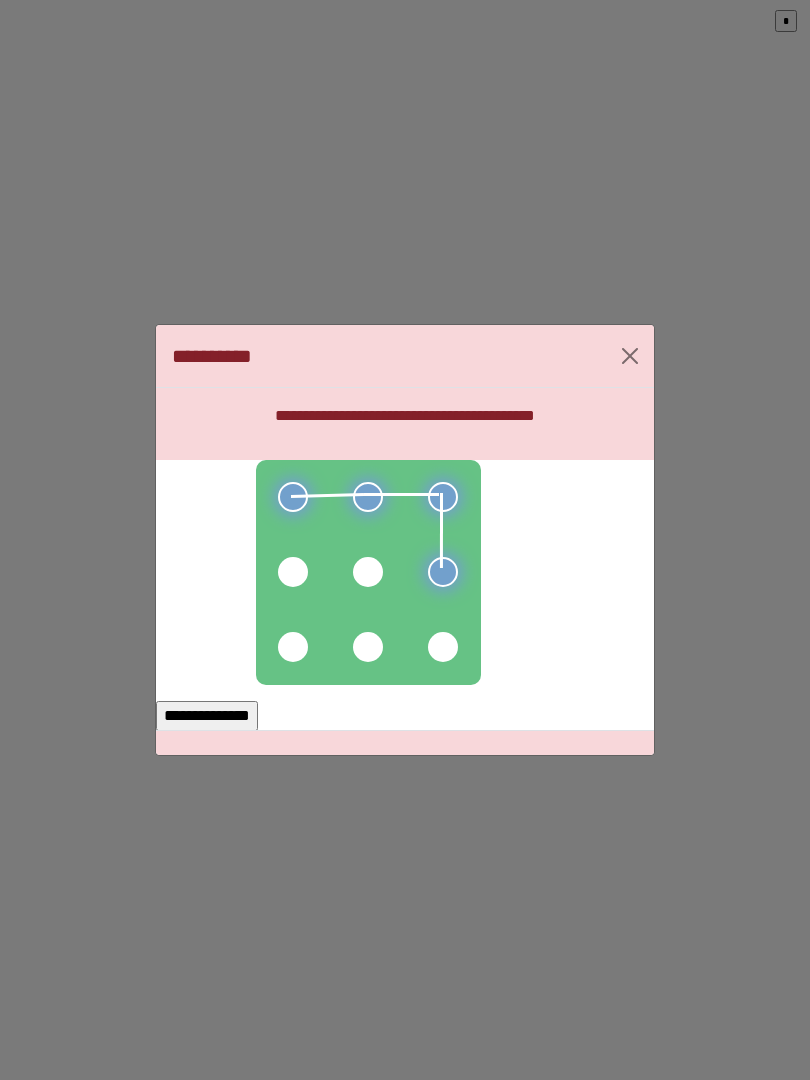 click at bounding box center [368, 572] 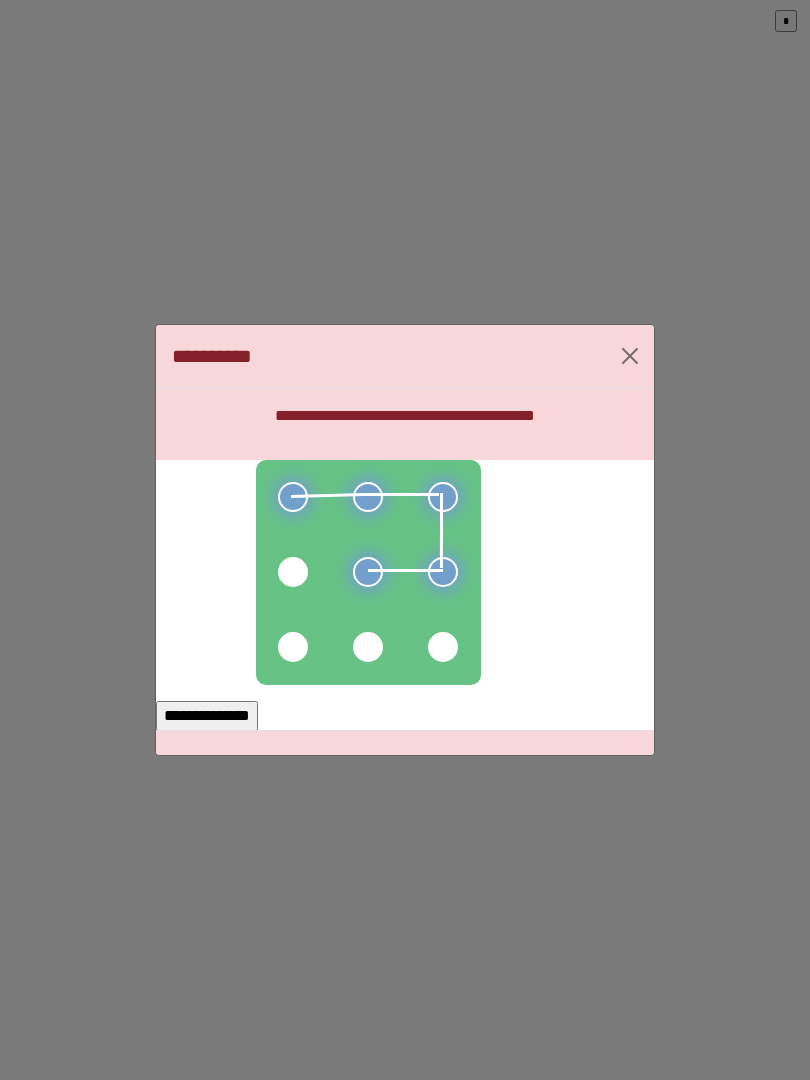 click at bounding box center (293, 572) 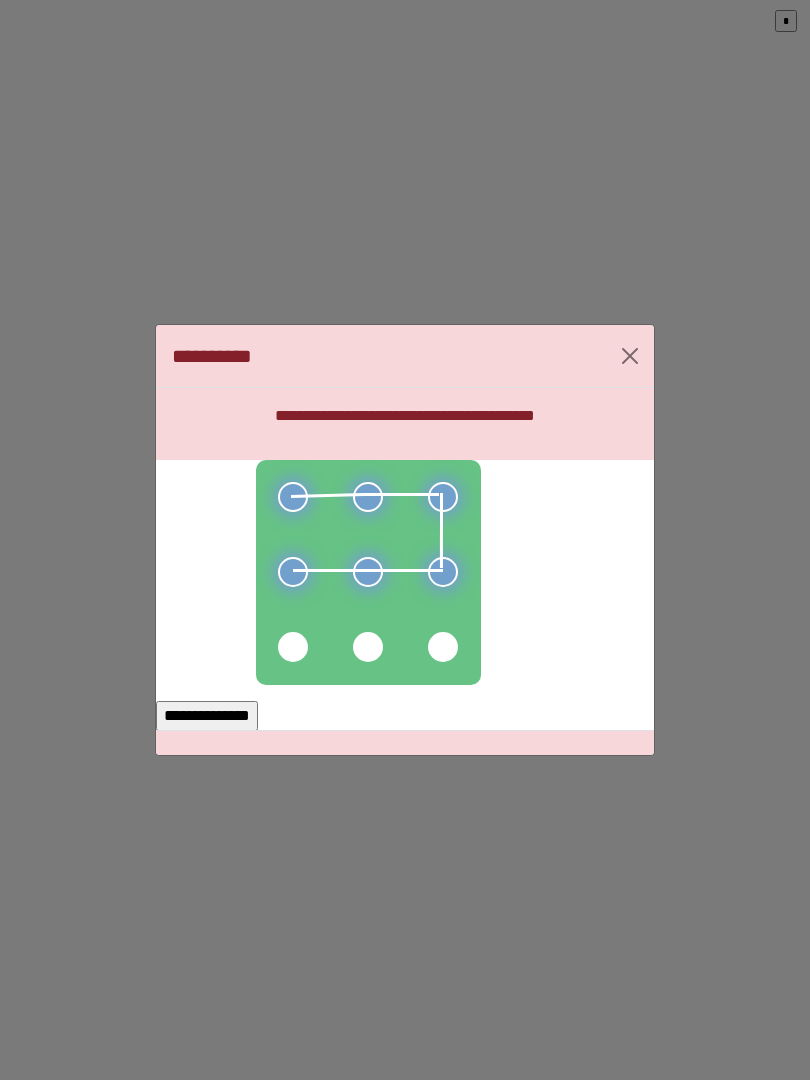 click on "**********" at bounding box center (207, 716) 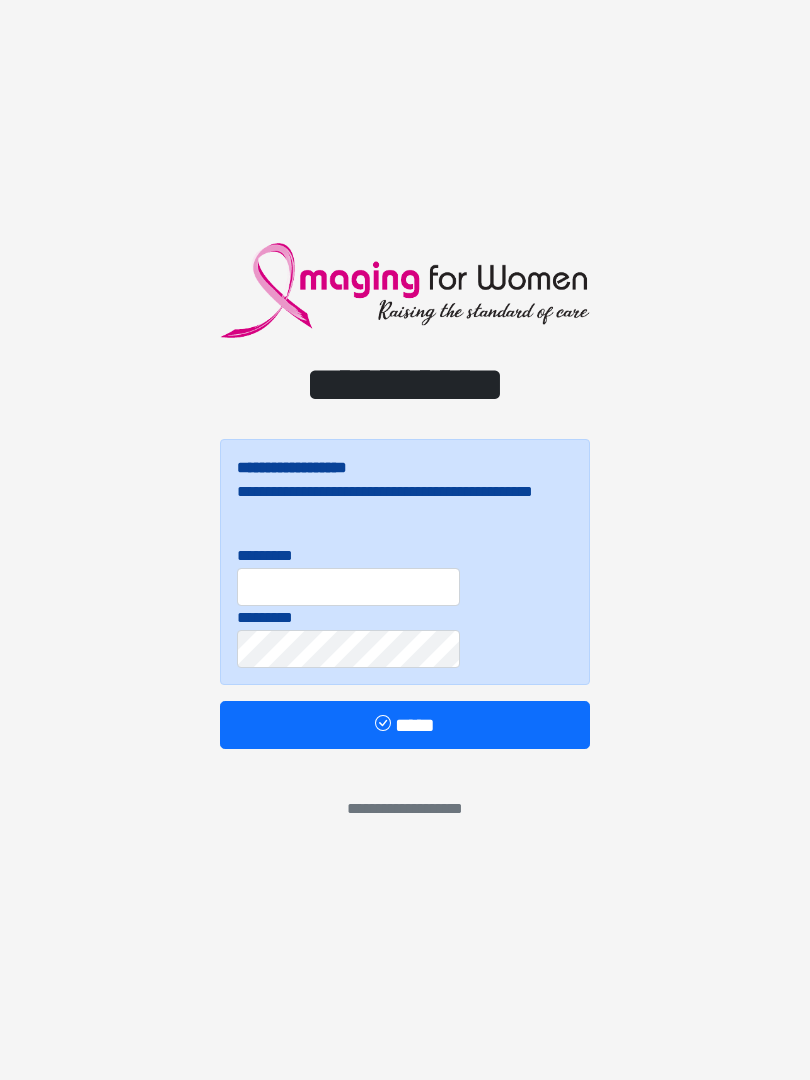 scroll, scrollTop: 0, scrollLeft: 0, axis: both 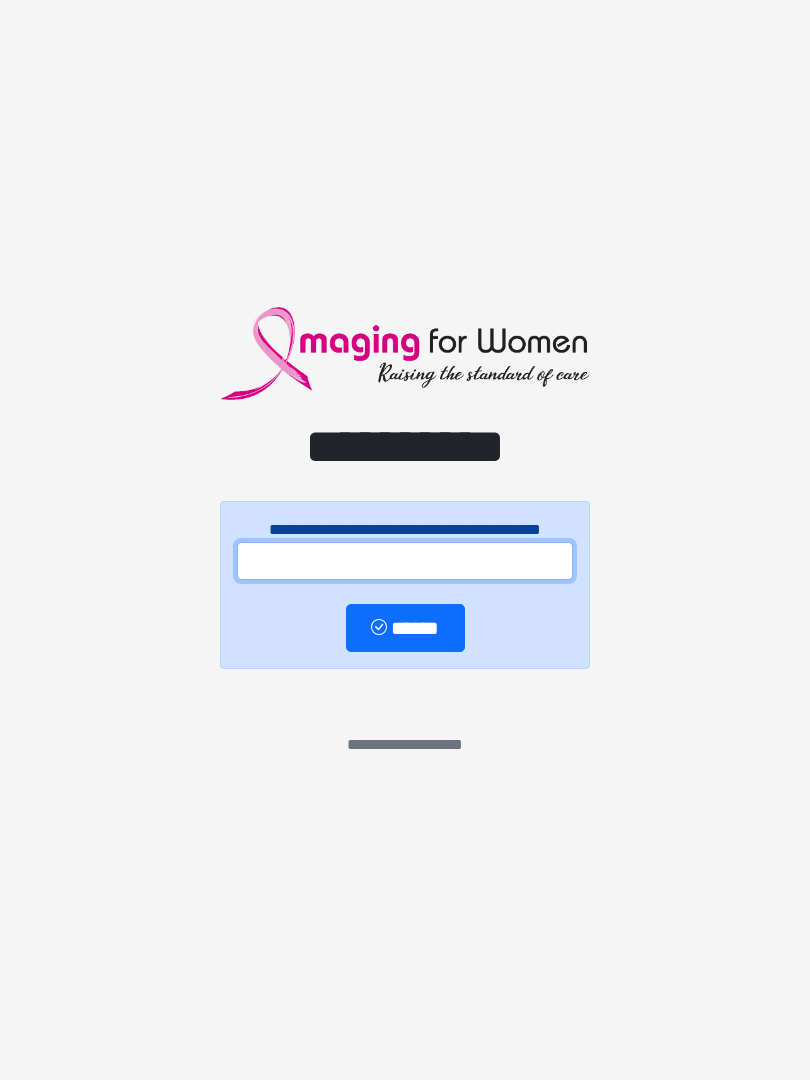click at bounding box center (405, 561) 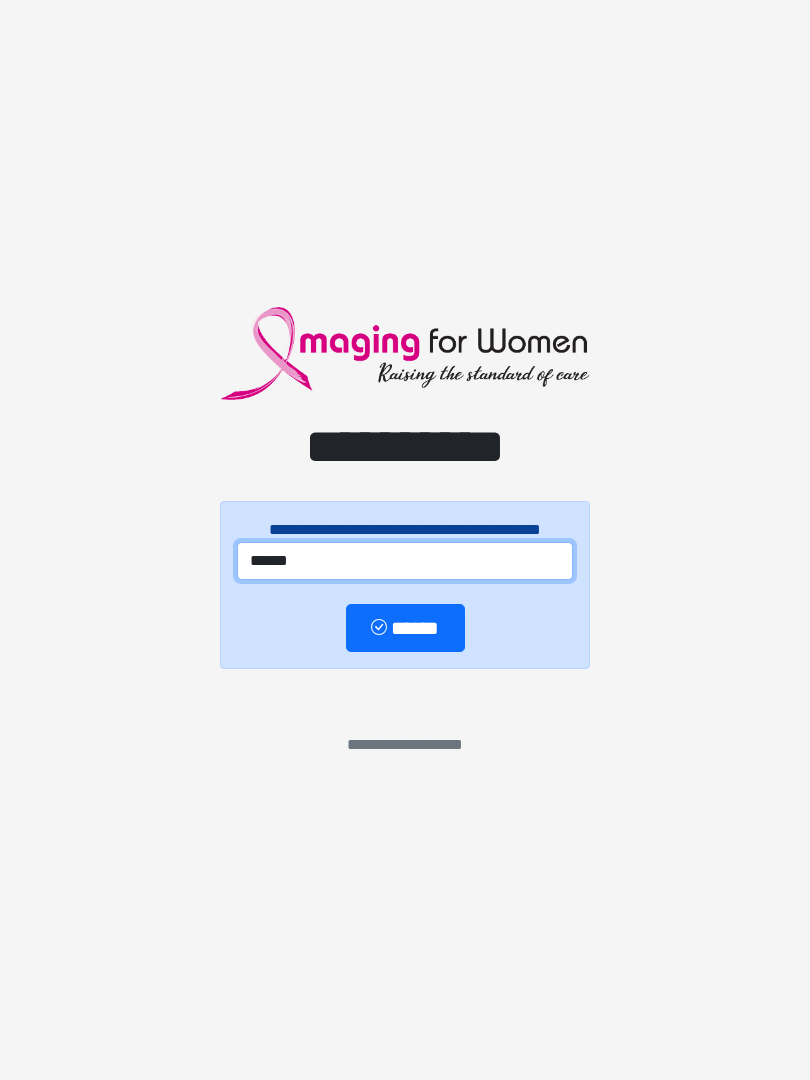 type on "******" 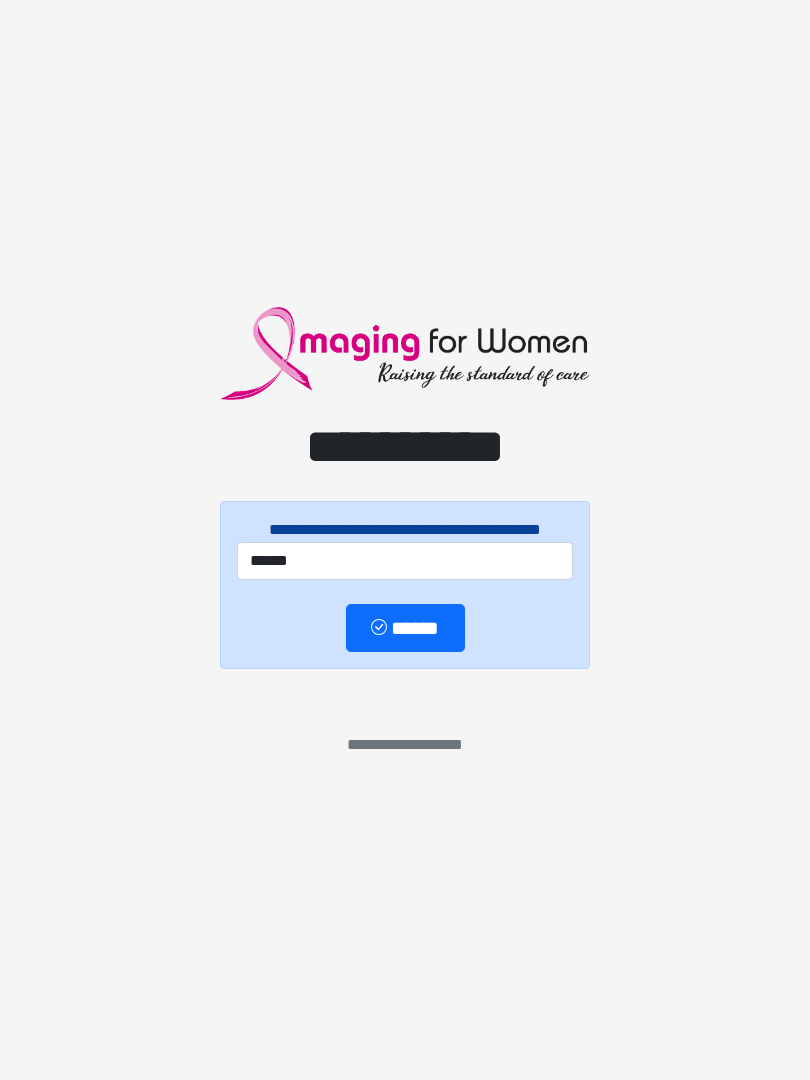 click on "******" at bounding box center (405, 628) 